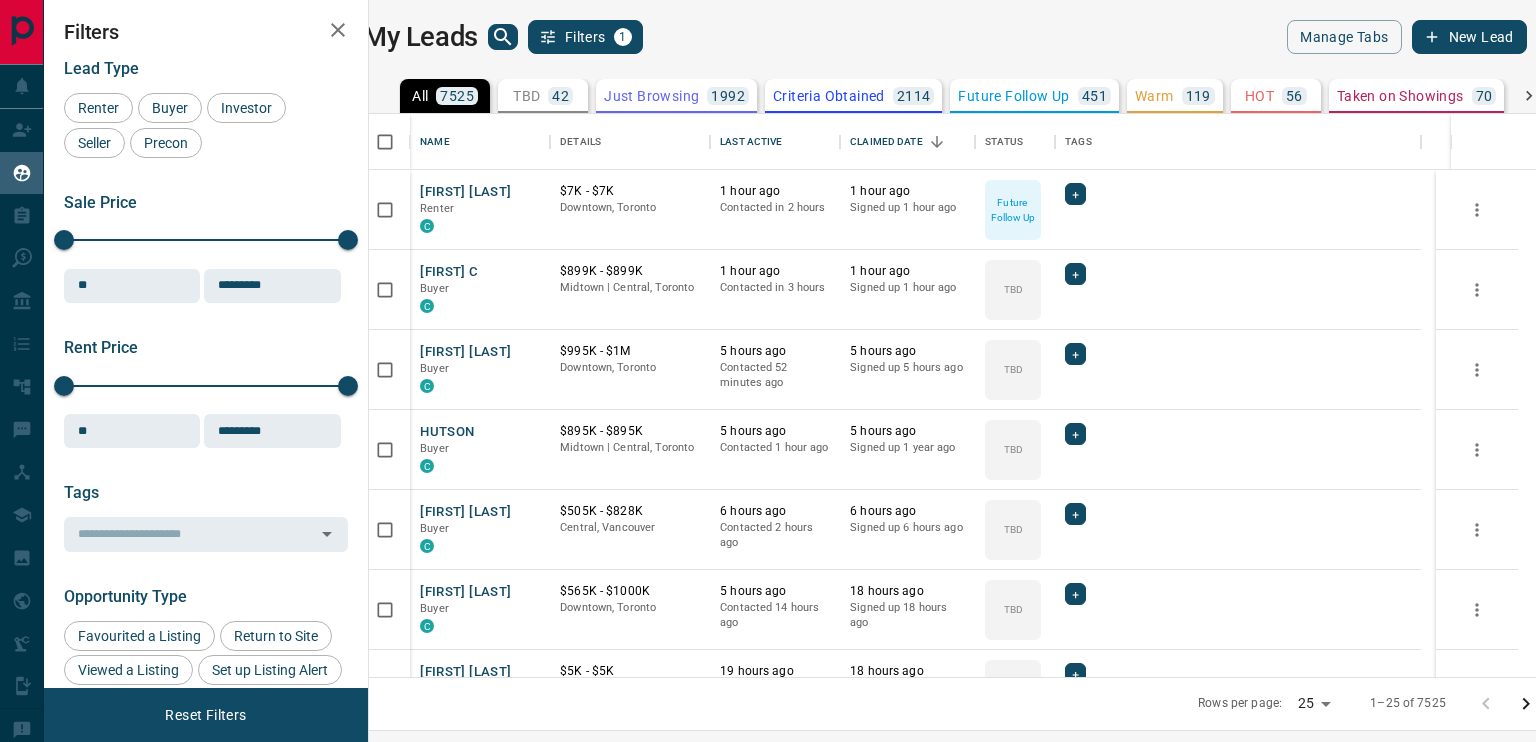 scroll, scrollTop: 0, scrollLeft: 0, axis: both 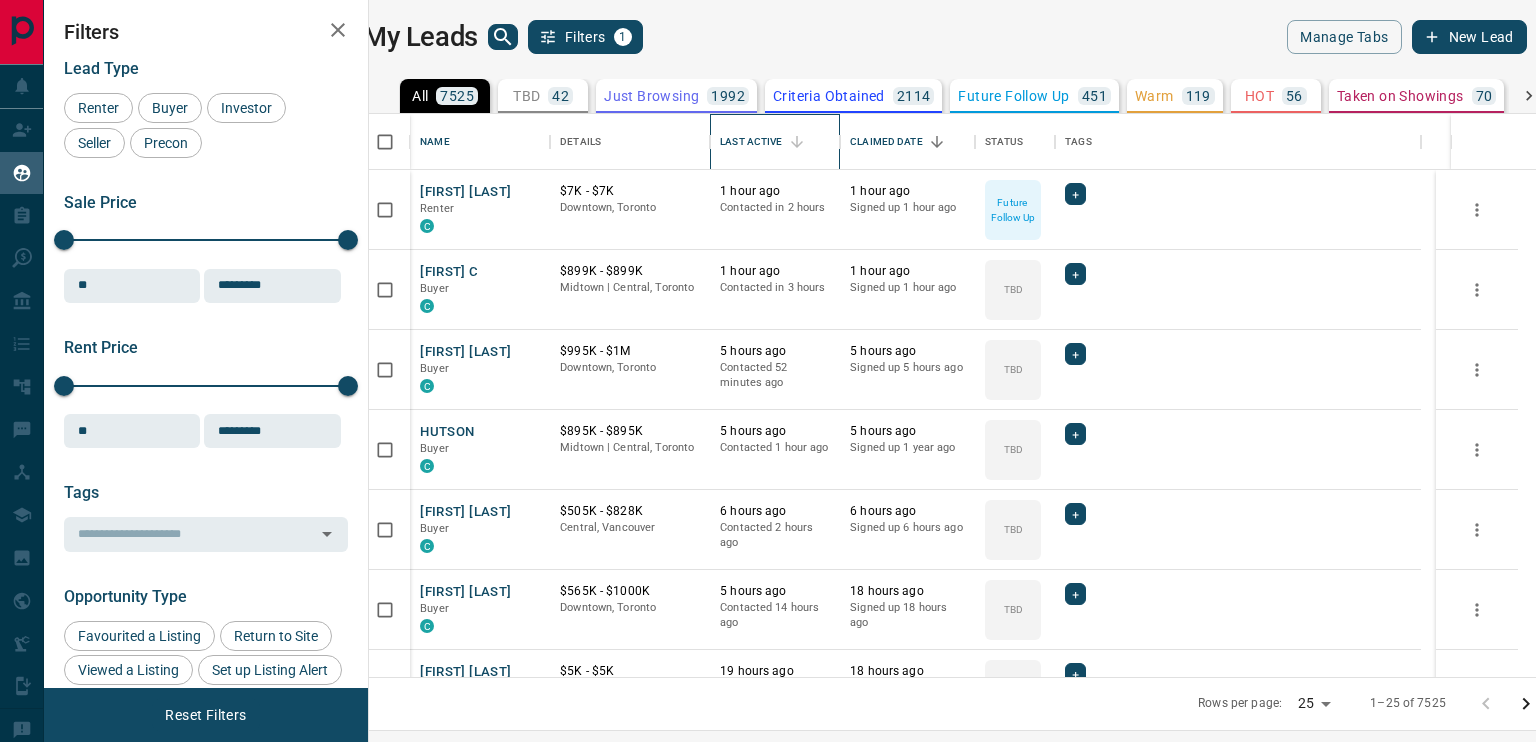 click on "Last Active" at bounding box center [751, 142] 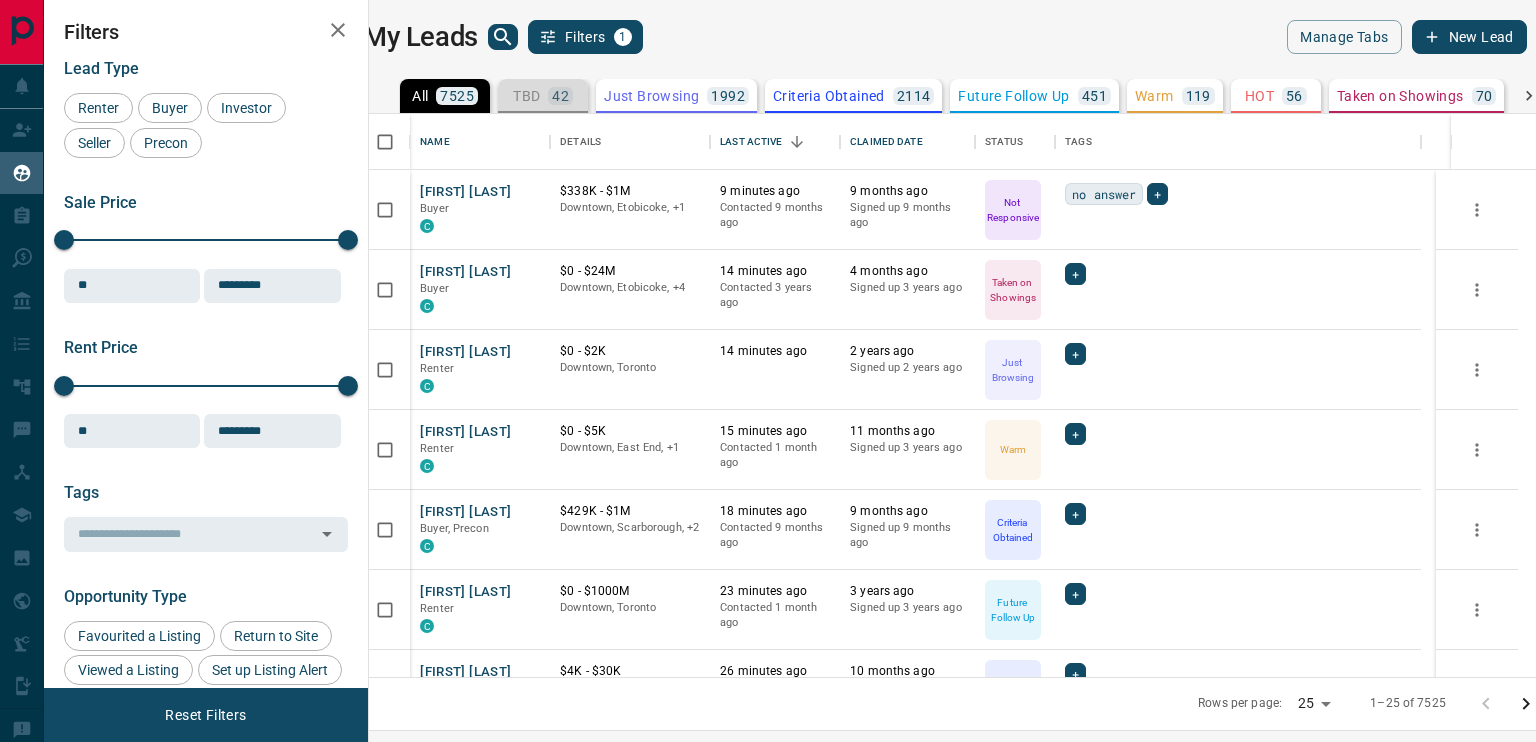 click on "TBD" at bounding box center (526, 96) 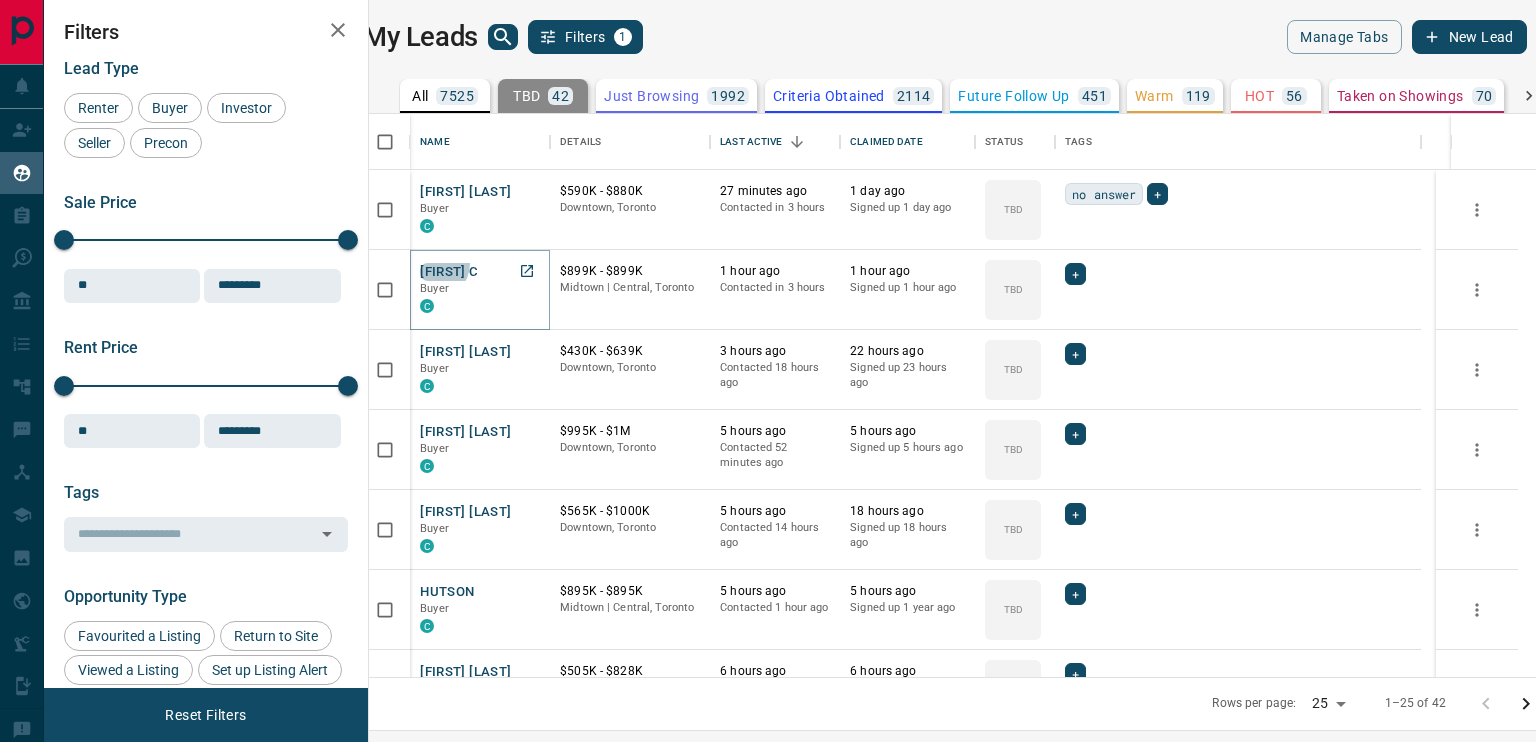 click on "[FIRST] C" at bounding box center (449, 272) 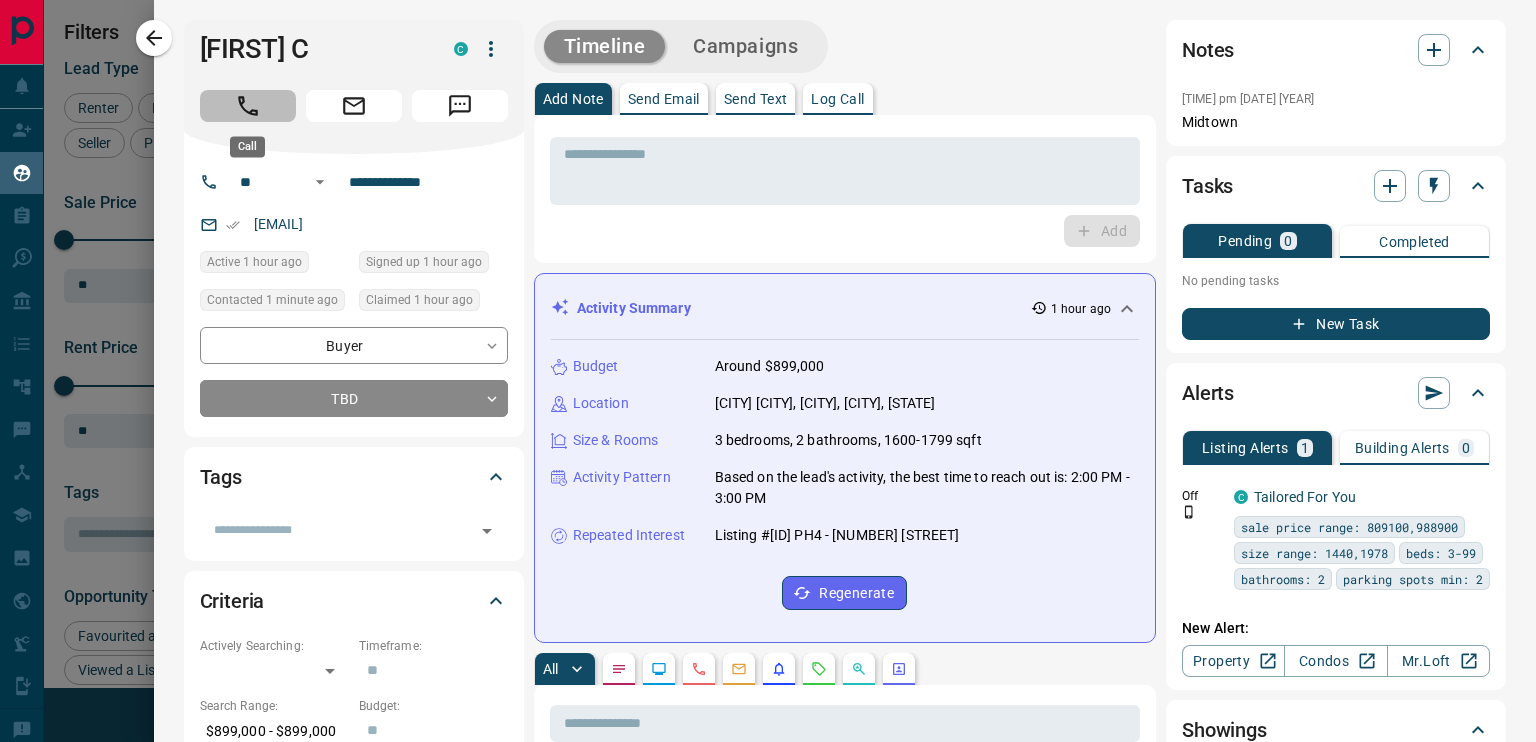 click 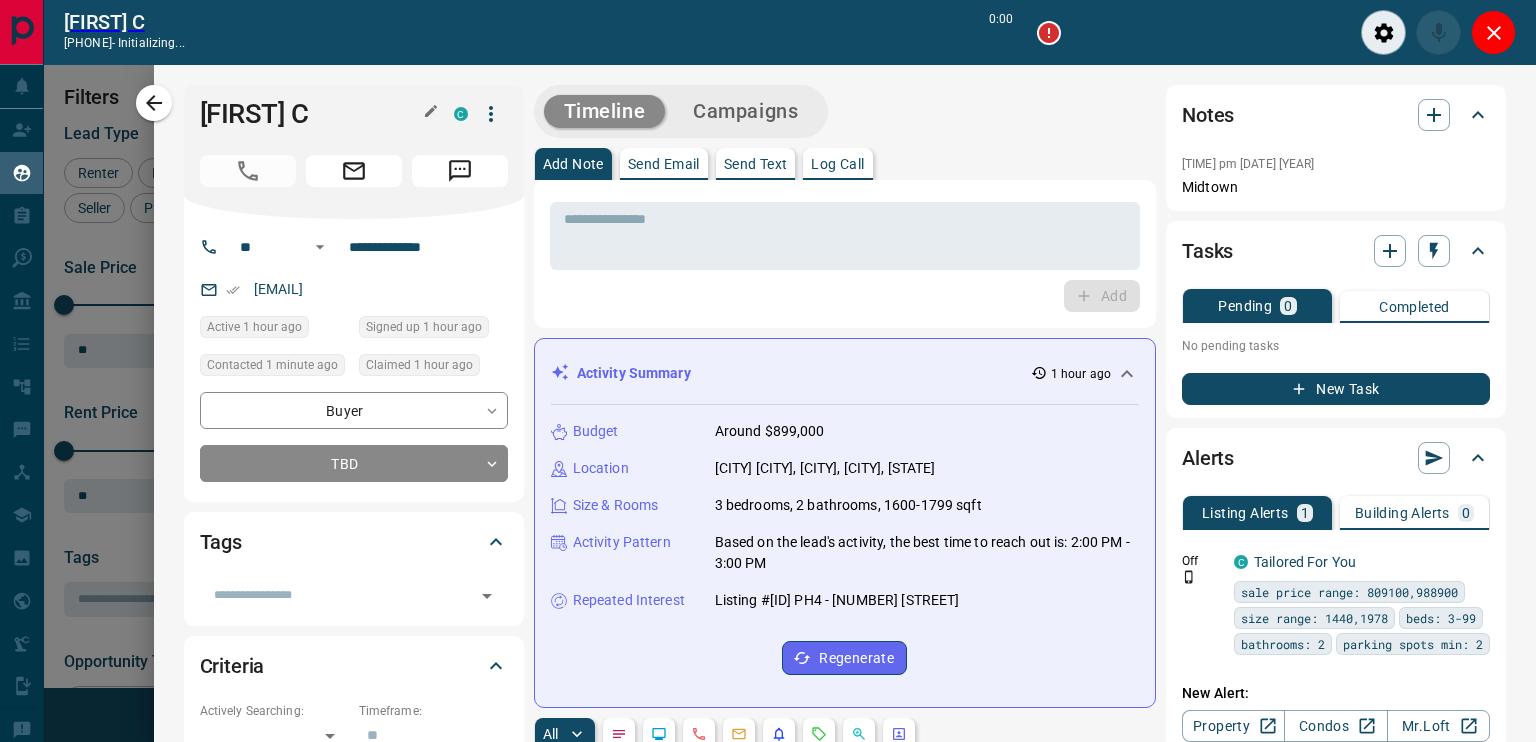scroll, scrollTop: 486, scrollLeft: 1143, axis: both 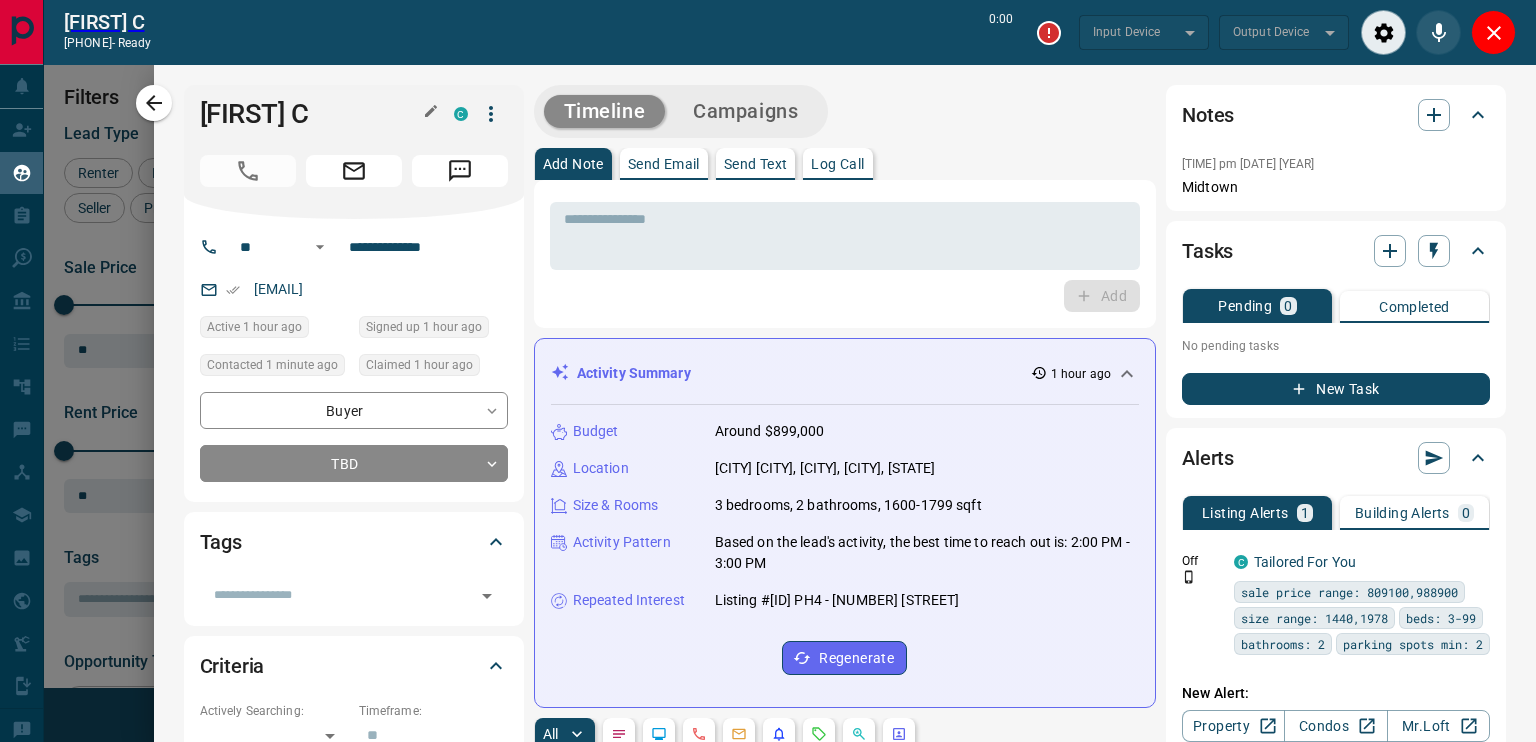 type on "*******" 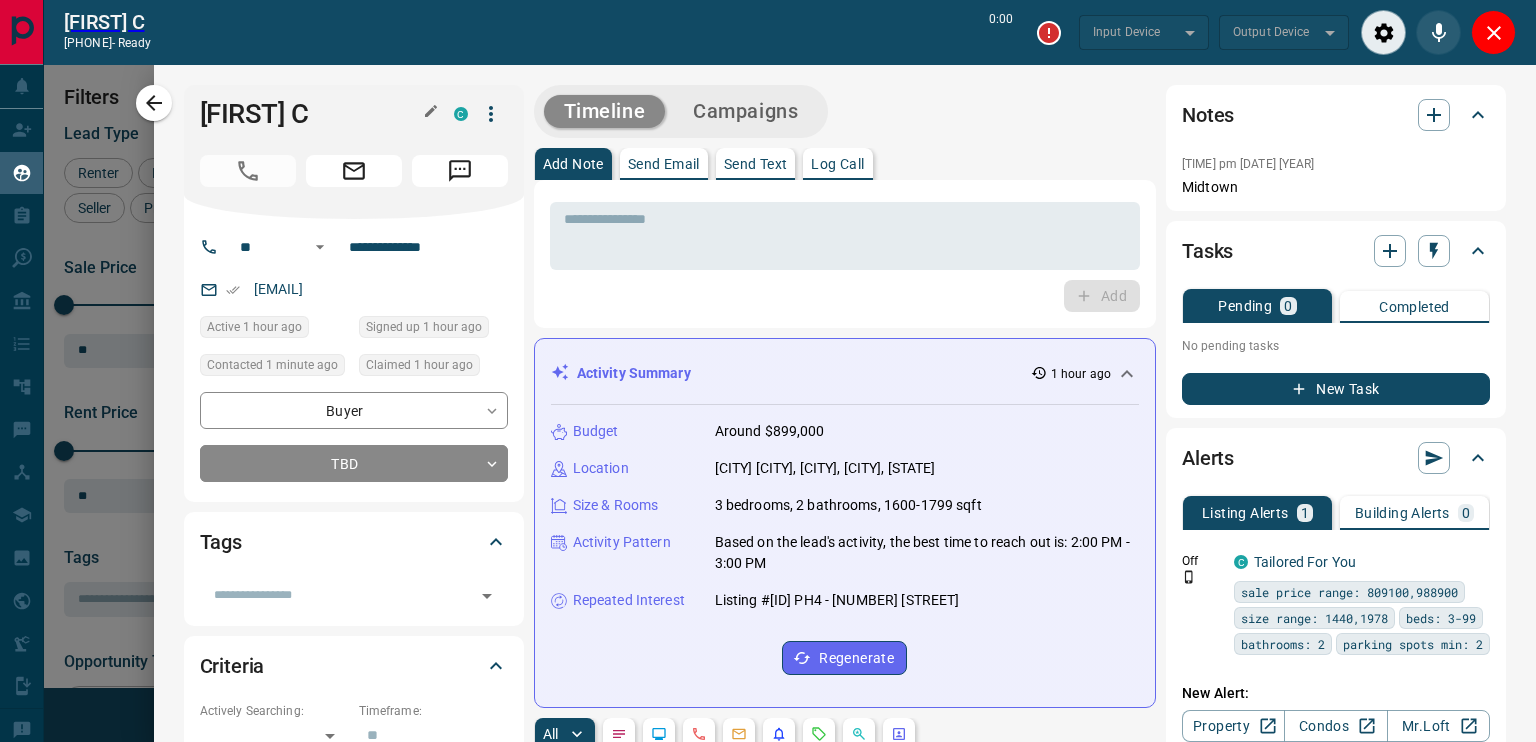 type on "*******" 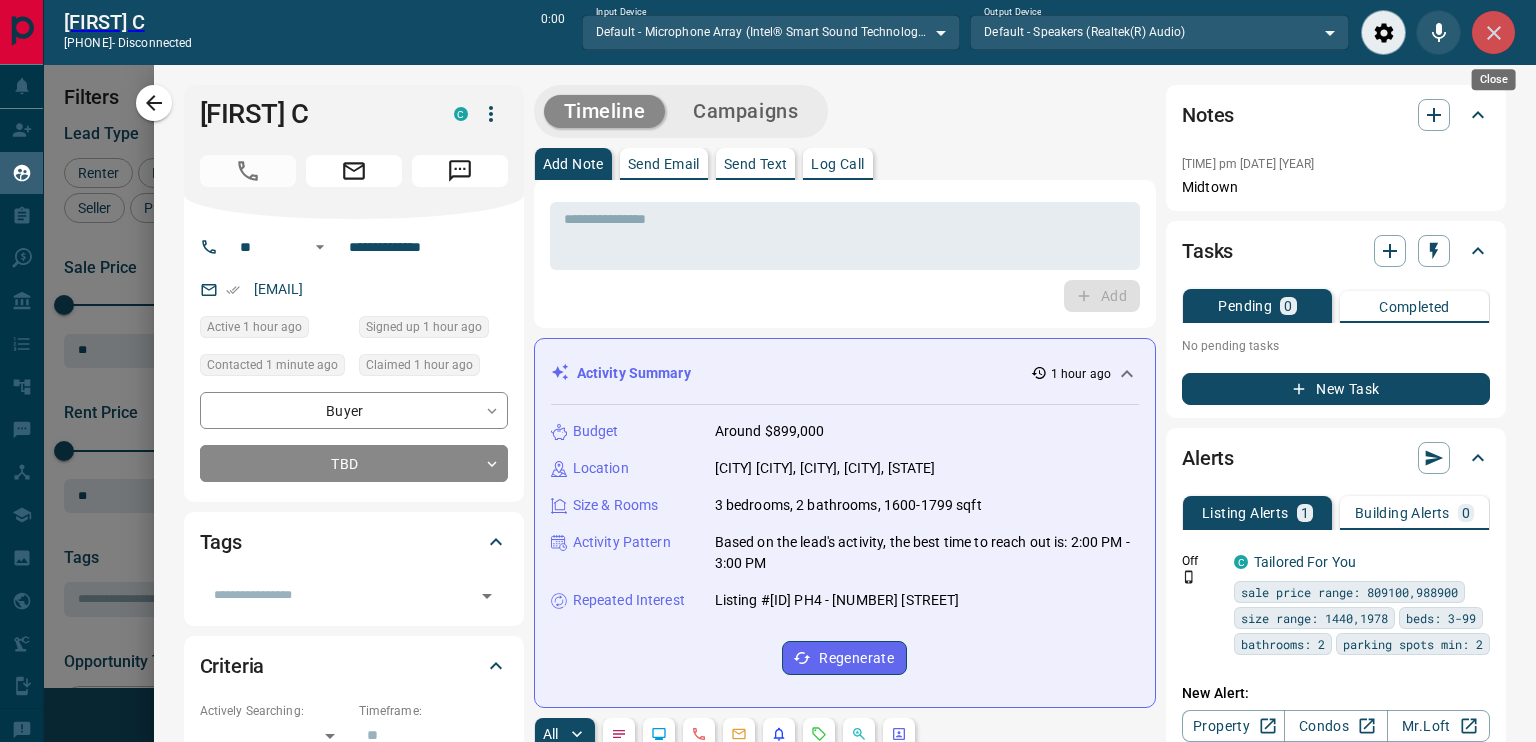 click at bounding box center (1493, 32) 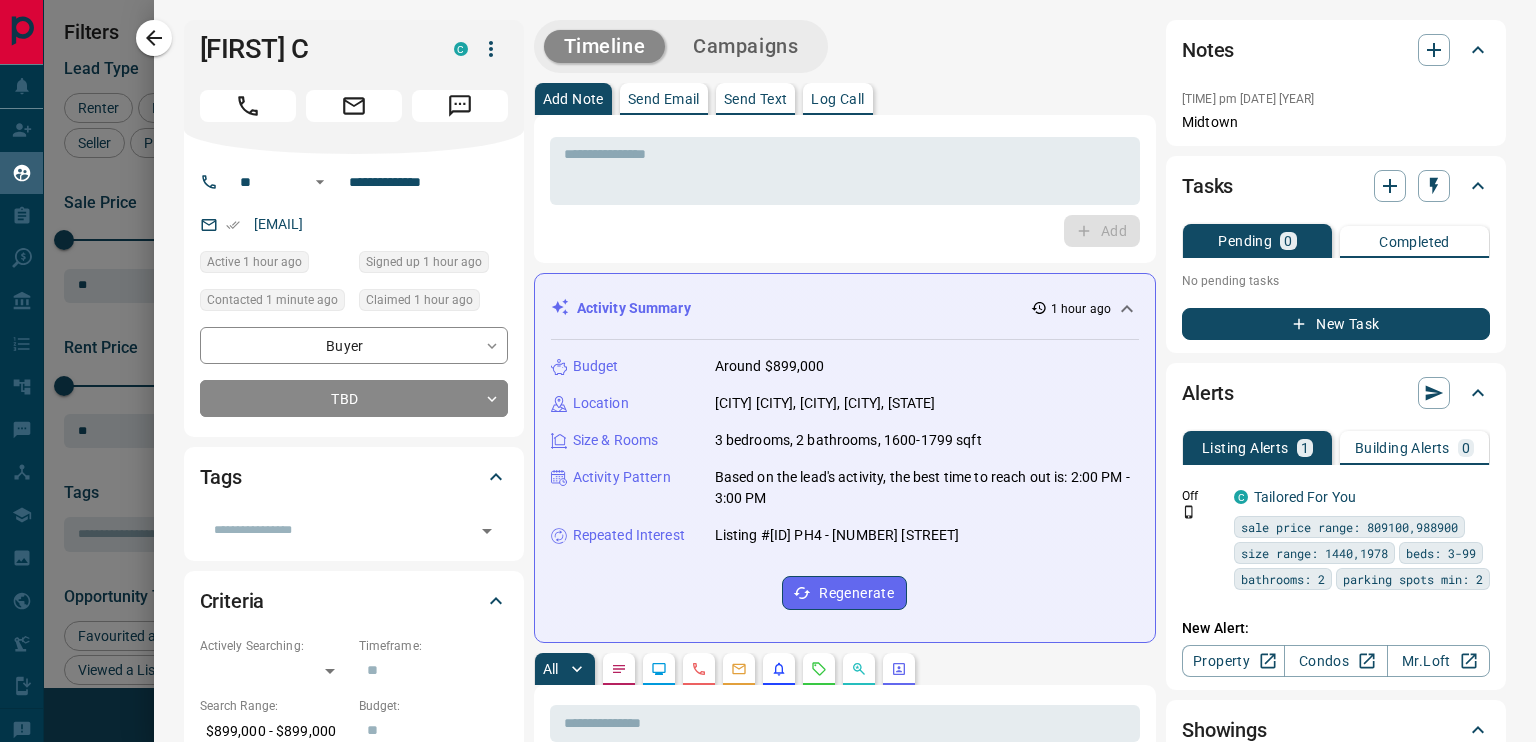 scroll, scrollTop: 16, scrollLeft: 16, axis: both 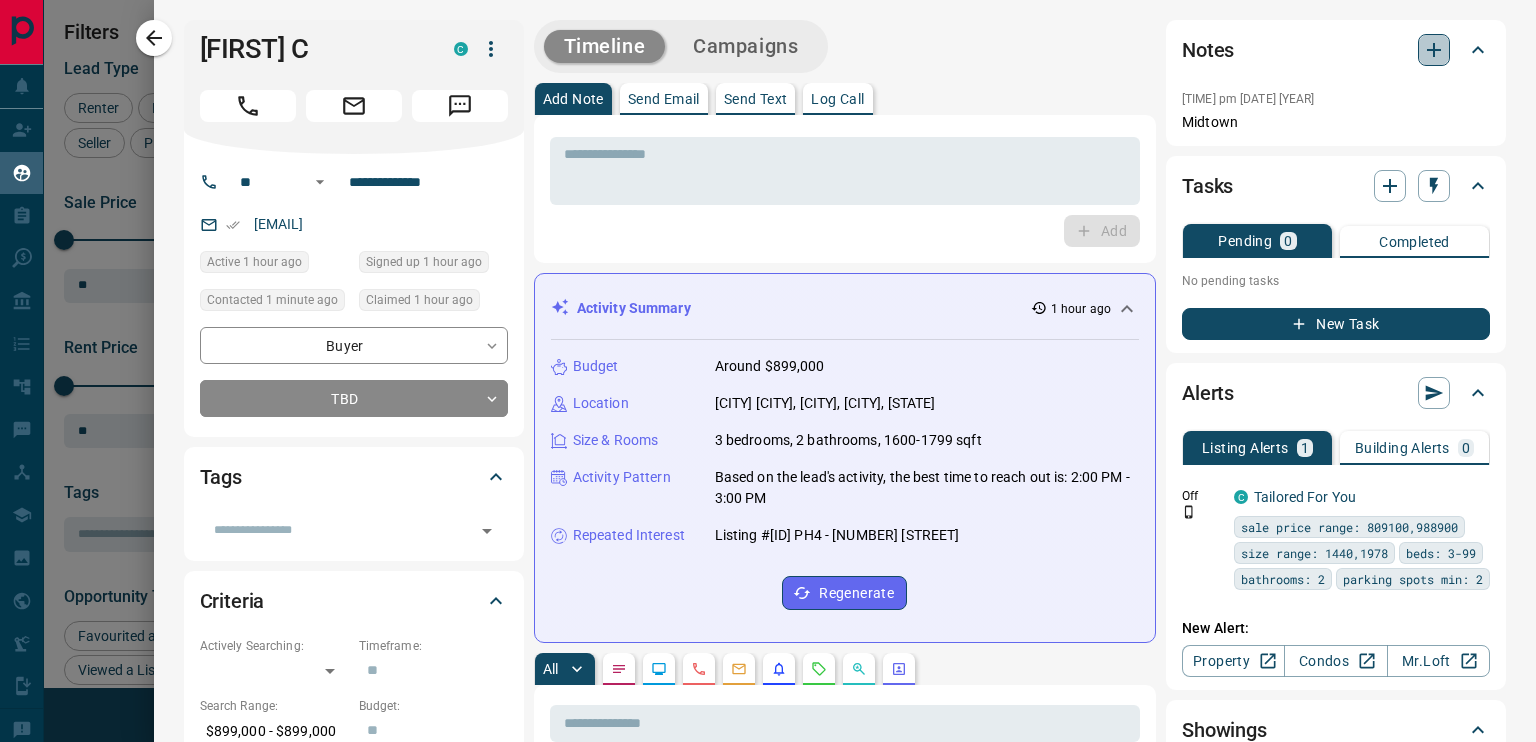 click 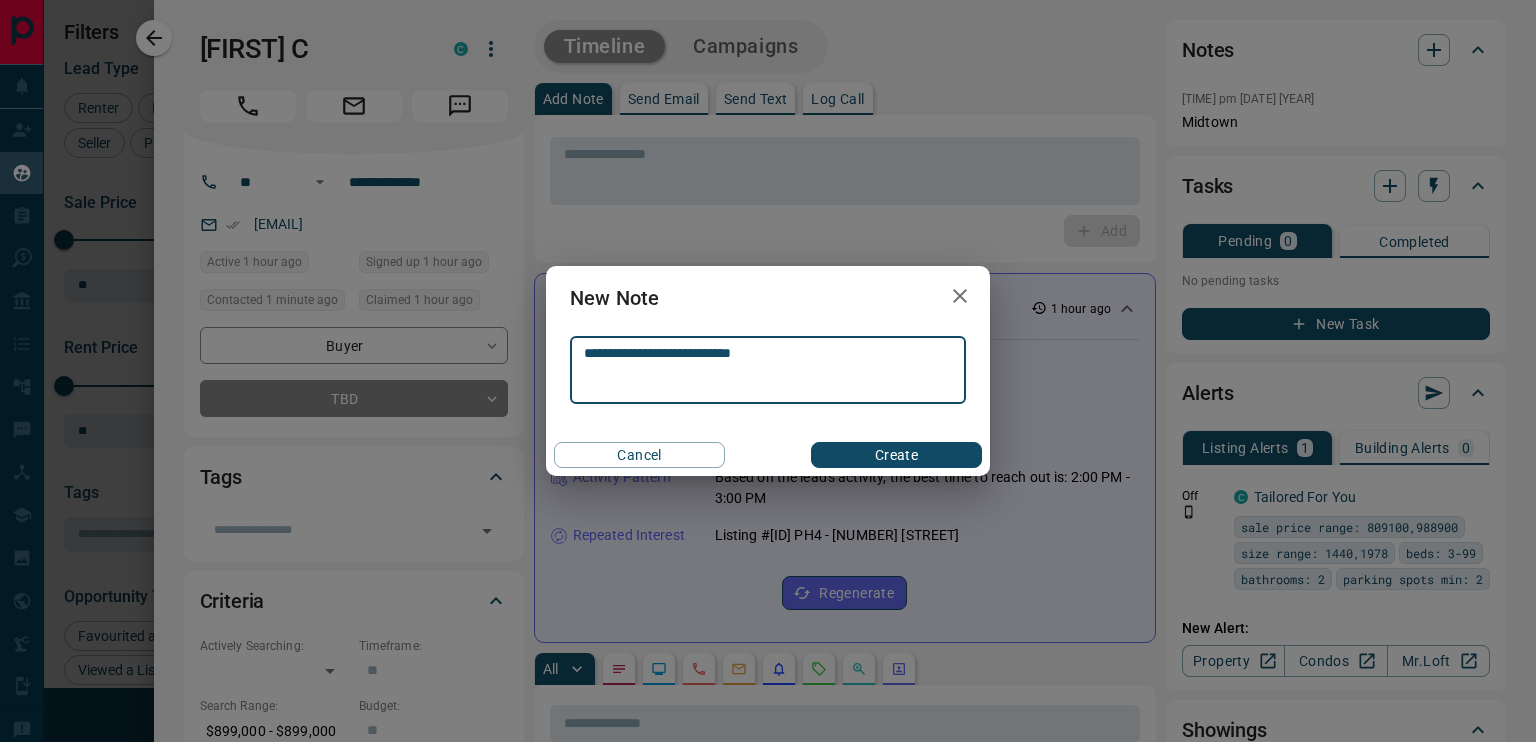 type on "**********" 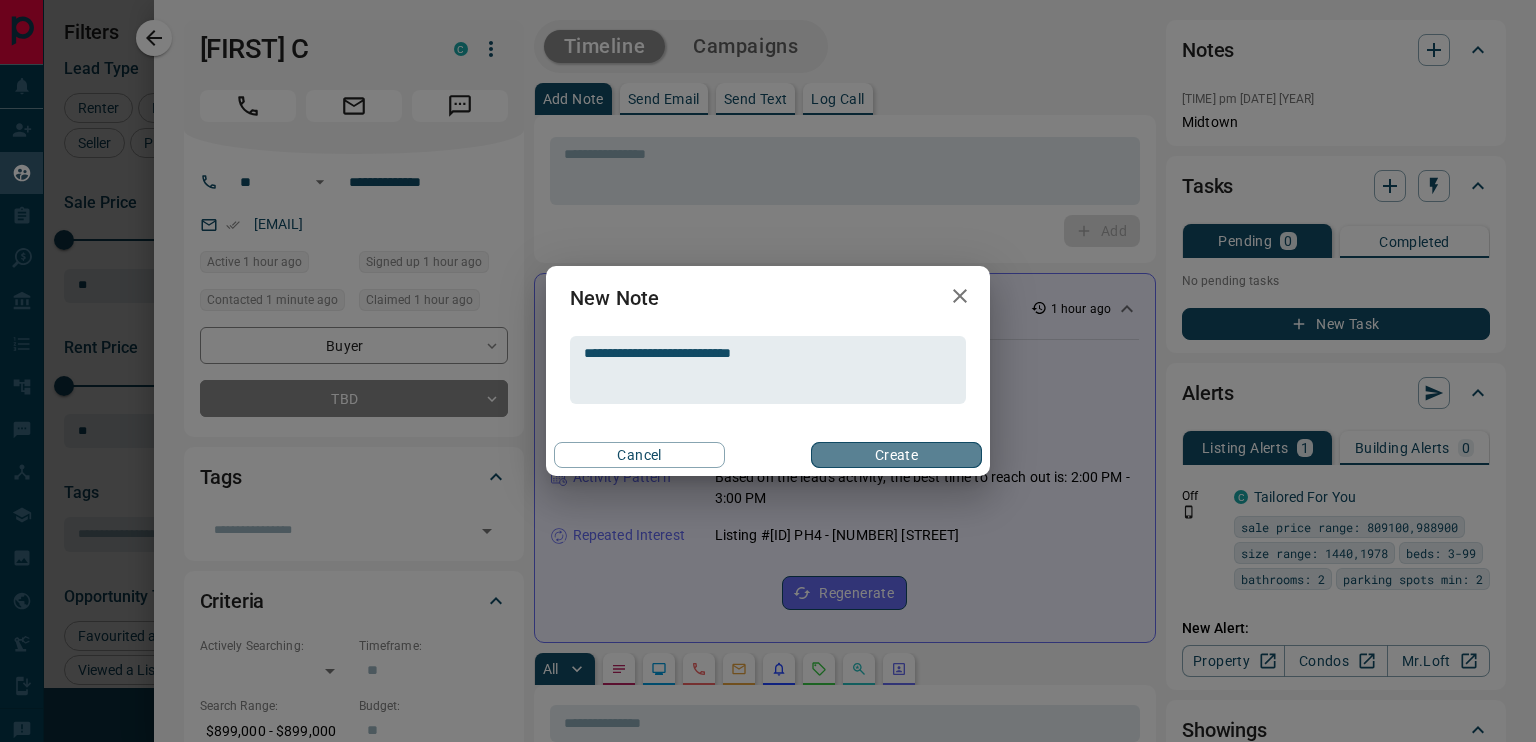click on "Create" at bounding box center (896, 455) 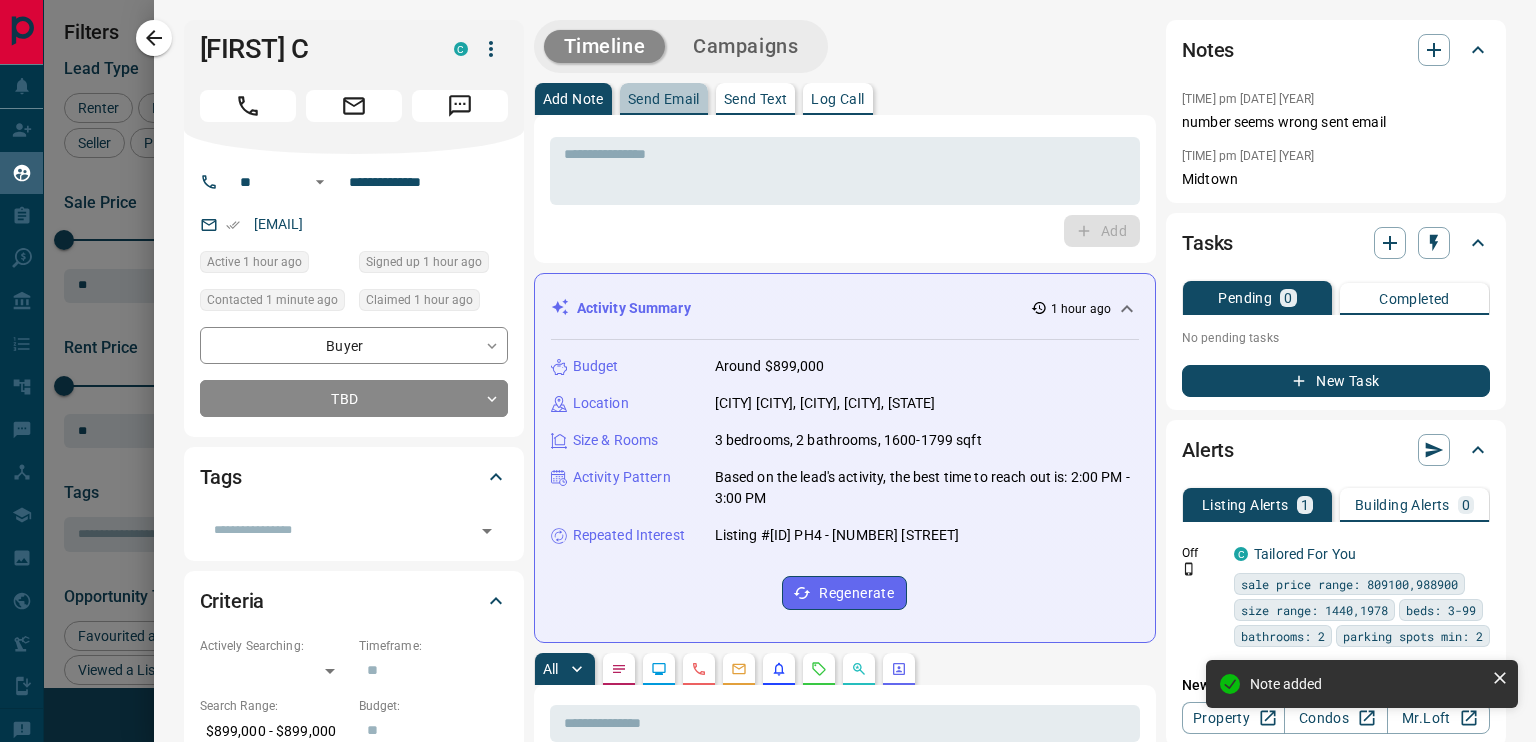 click on "Send Email" at bounding box center [664, 99] 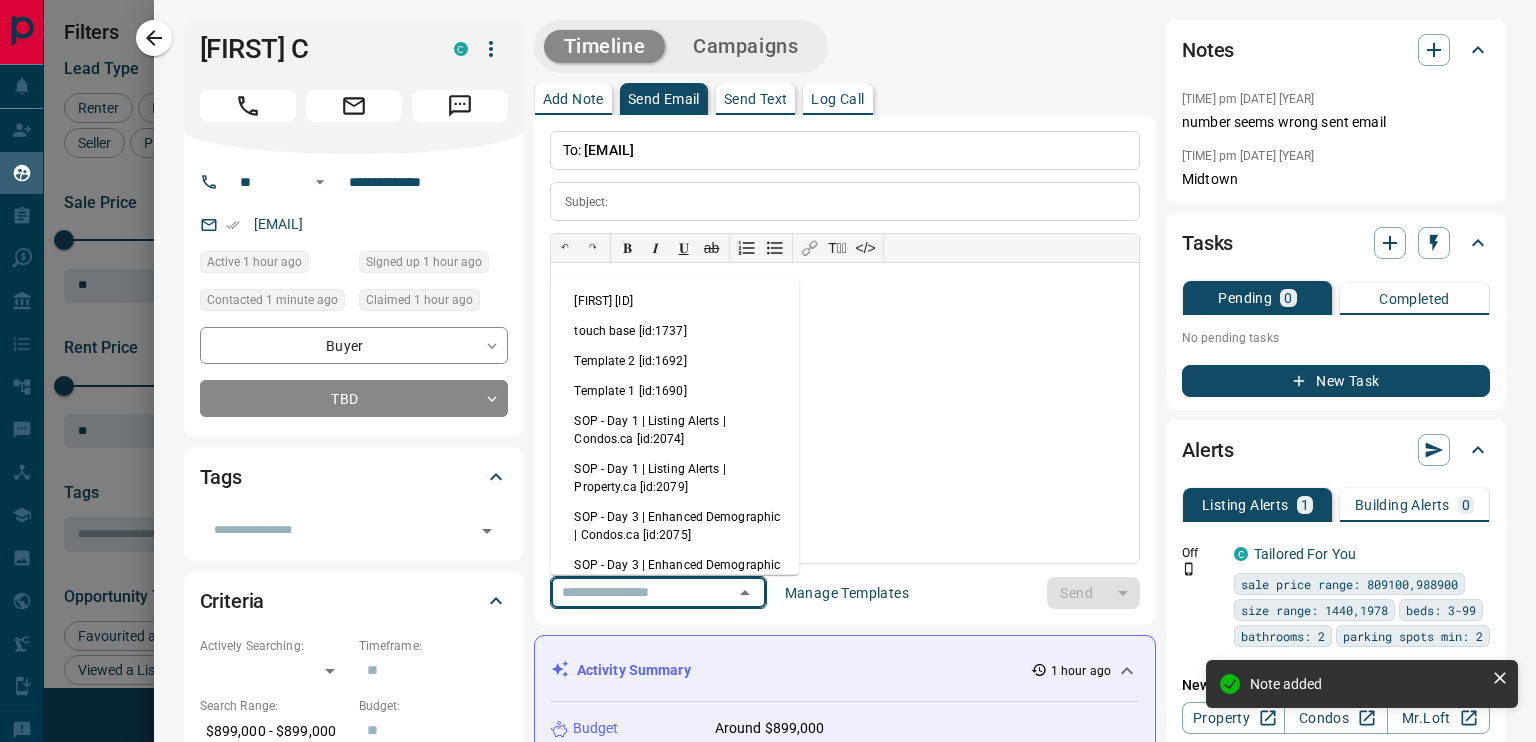 click at bounding box center (630, 592) 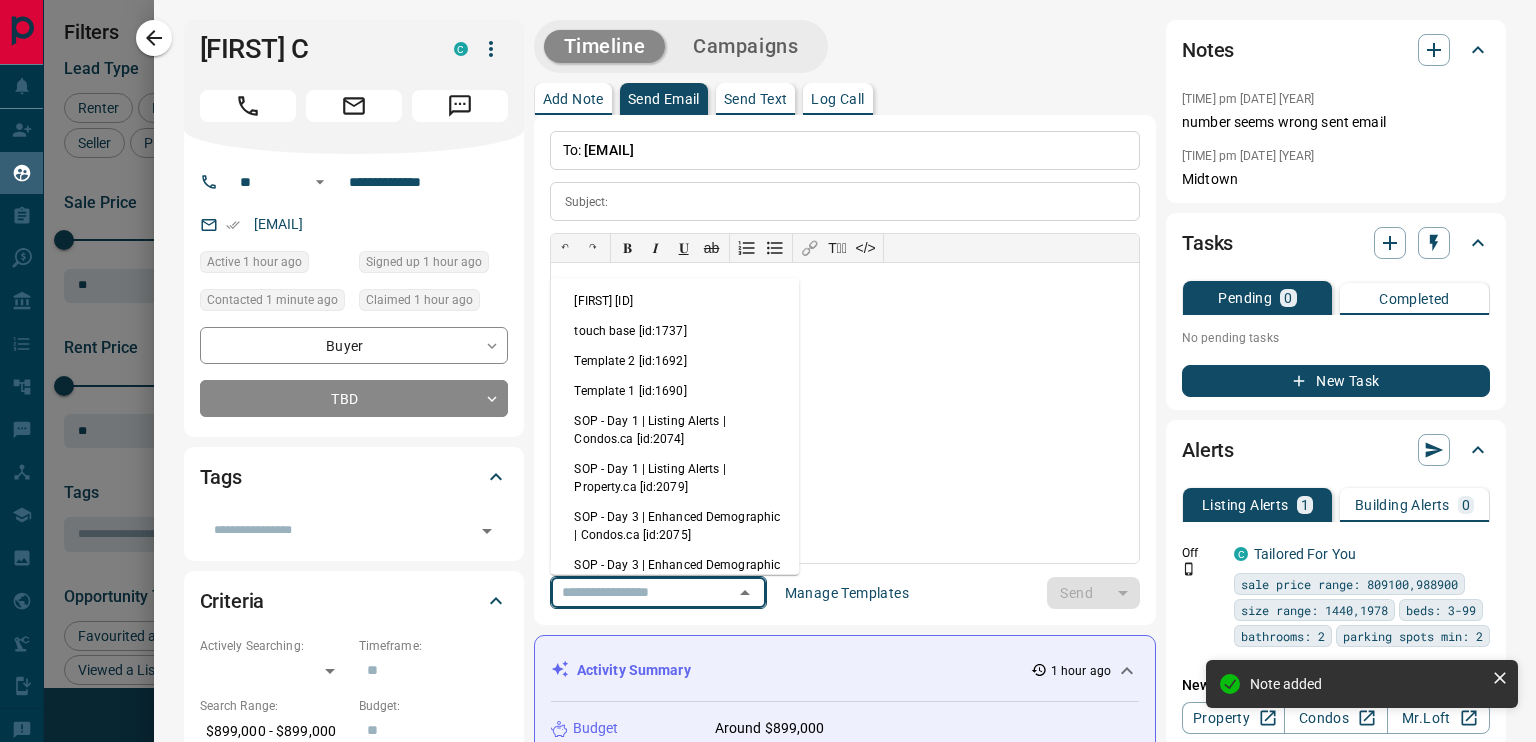 click on "Template 1 [id:1690]" at bounding box center [674, 391] 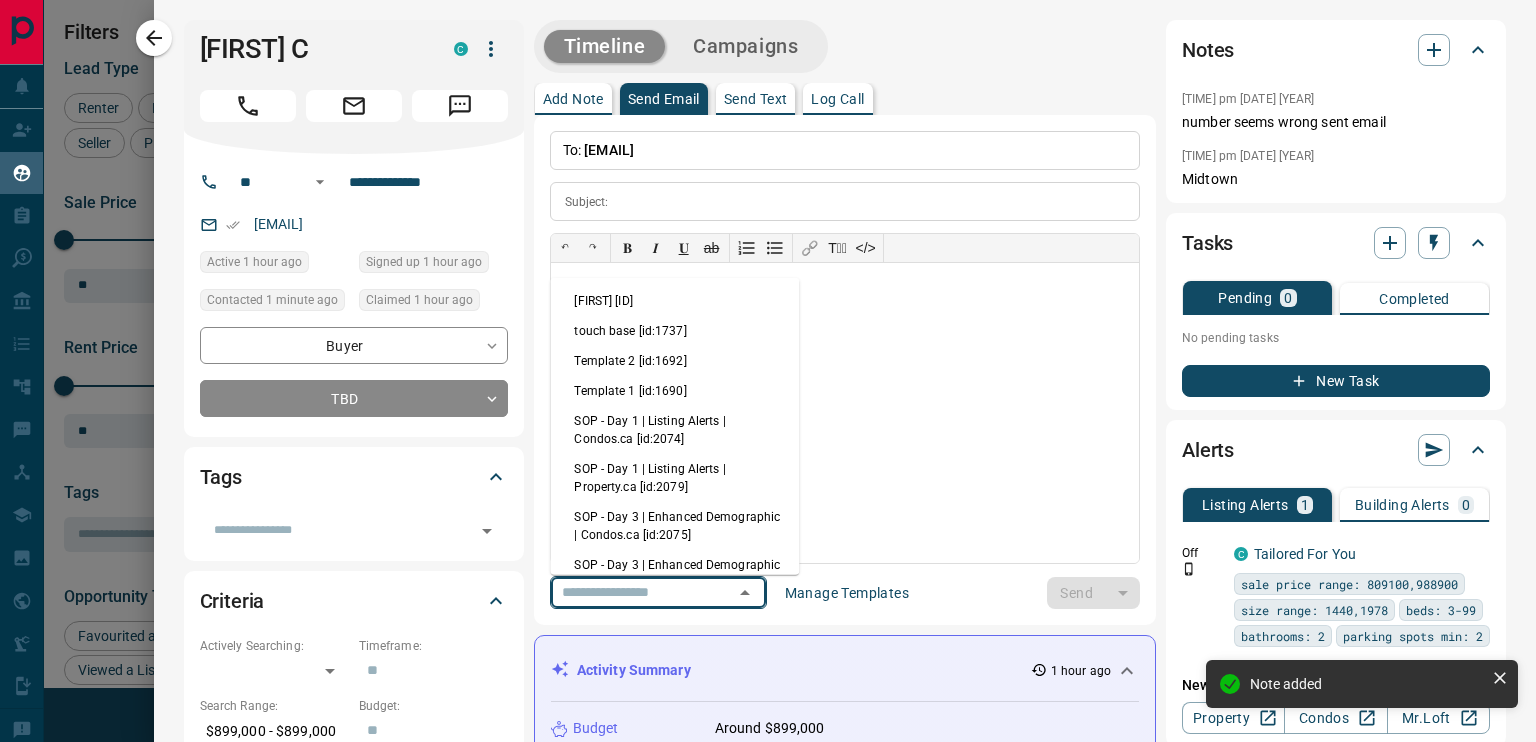 type on "**********" 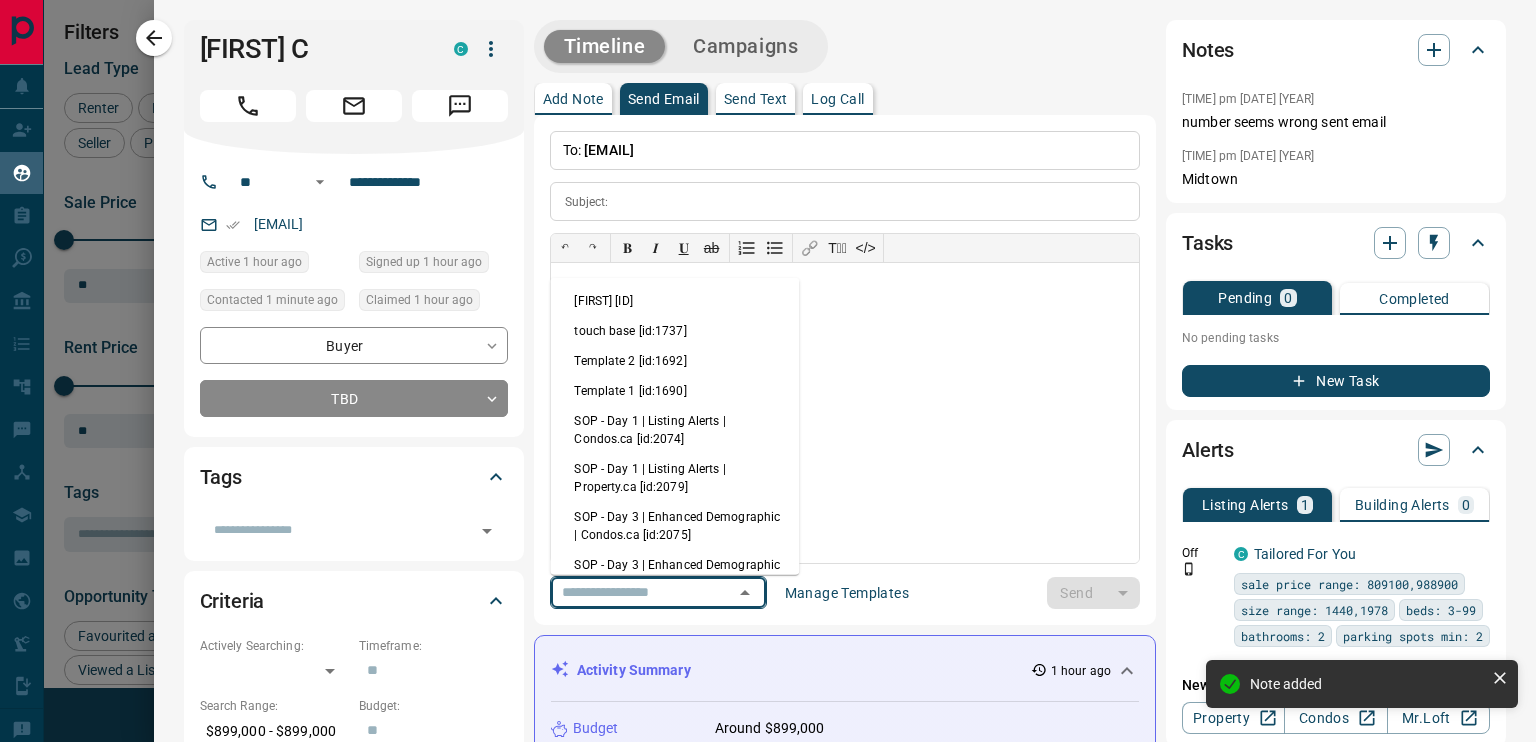 type on "**********" 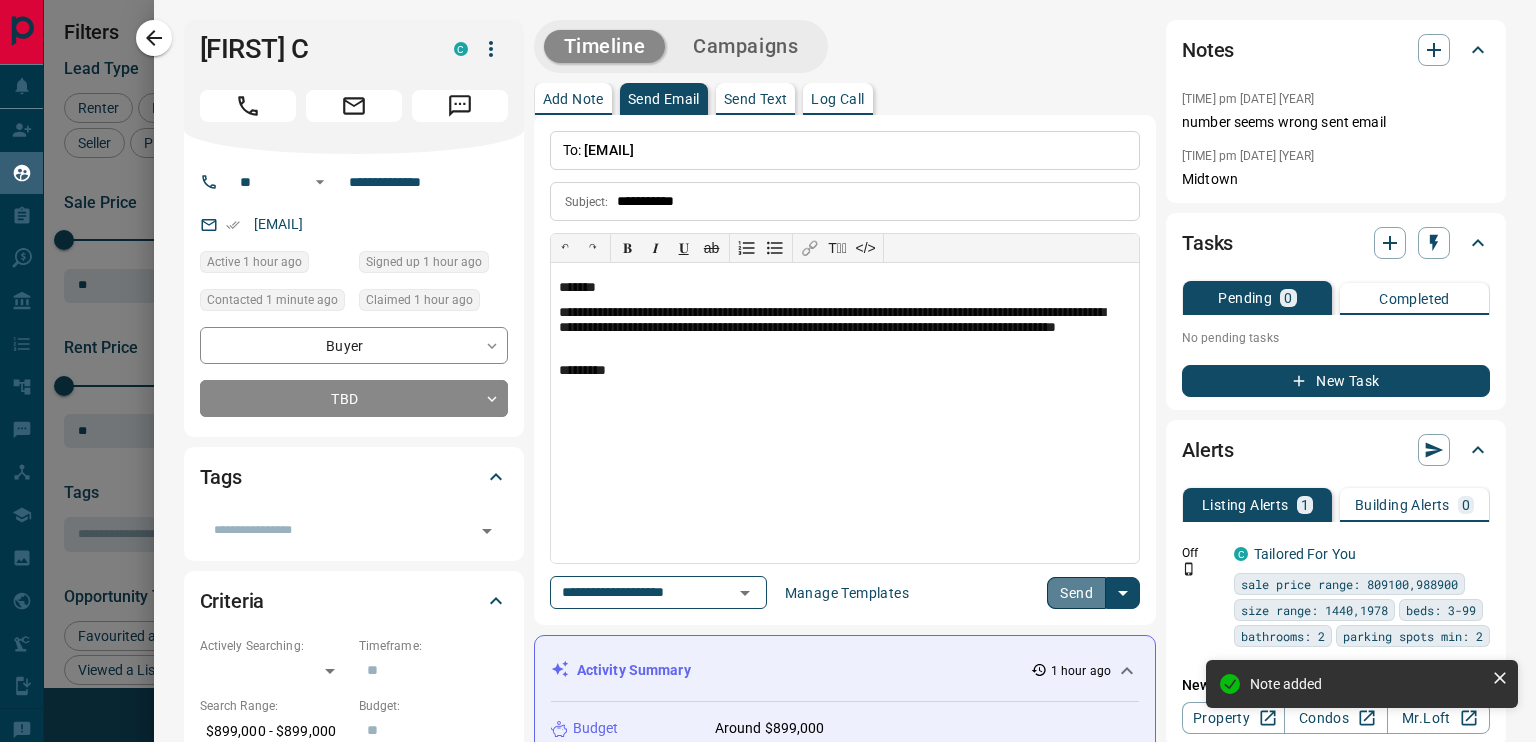 click on "Send" at bounding box center [1076, 593] 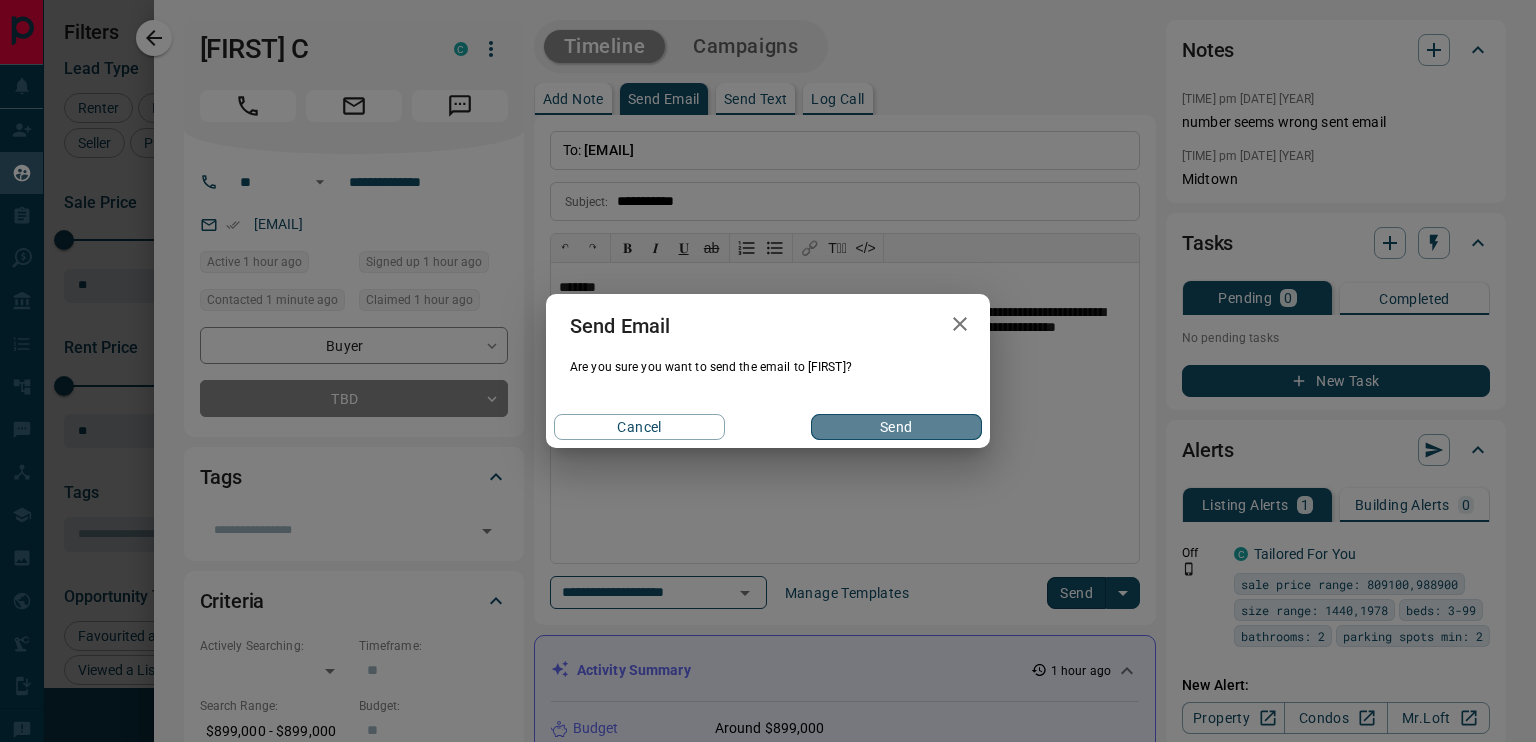 click on "Send" at bounding box center (896, 427) 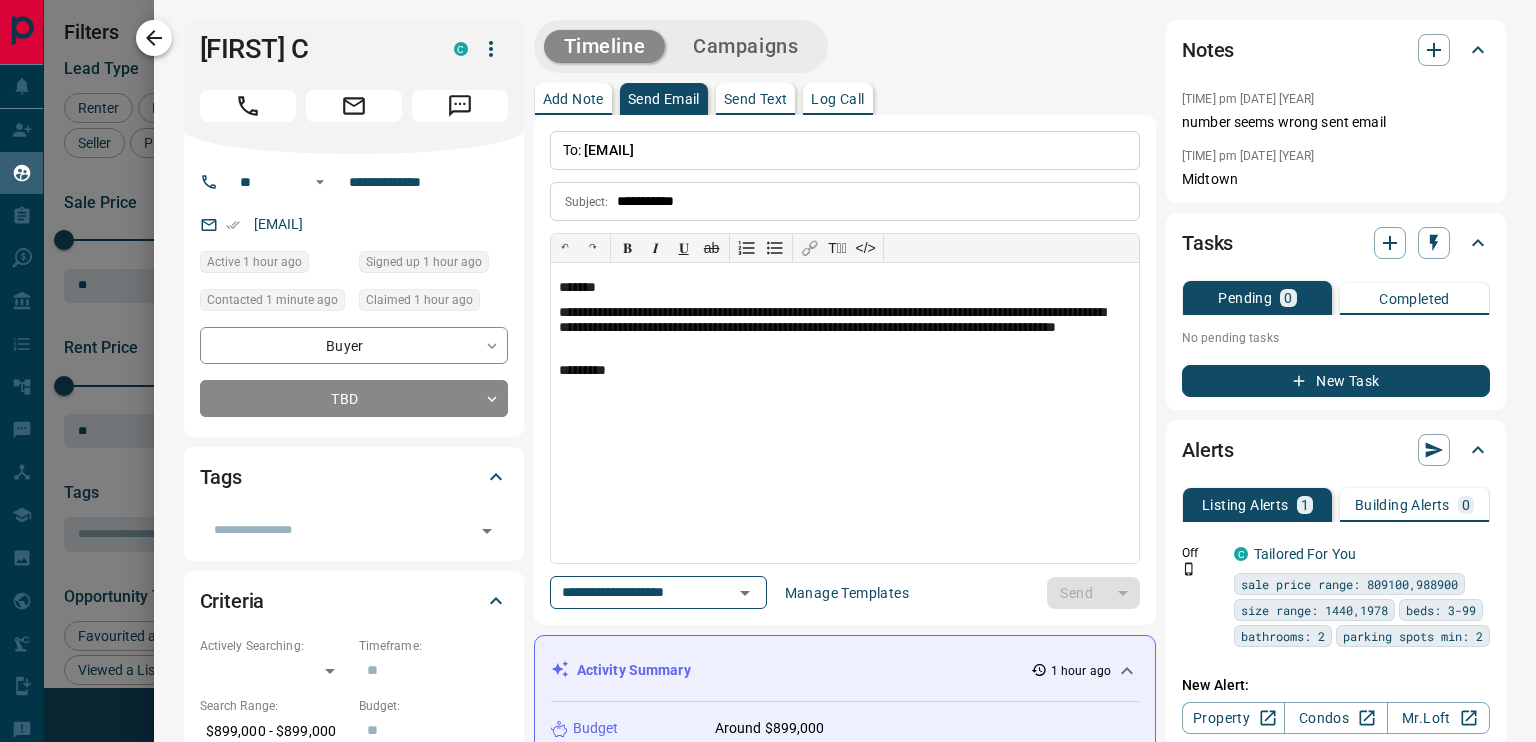 type 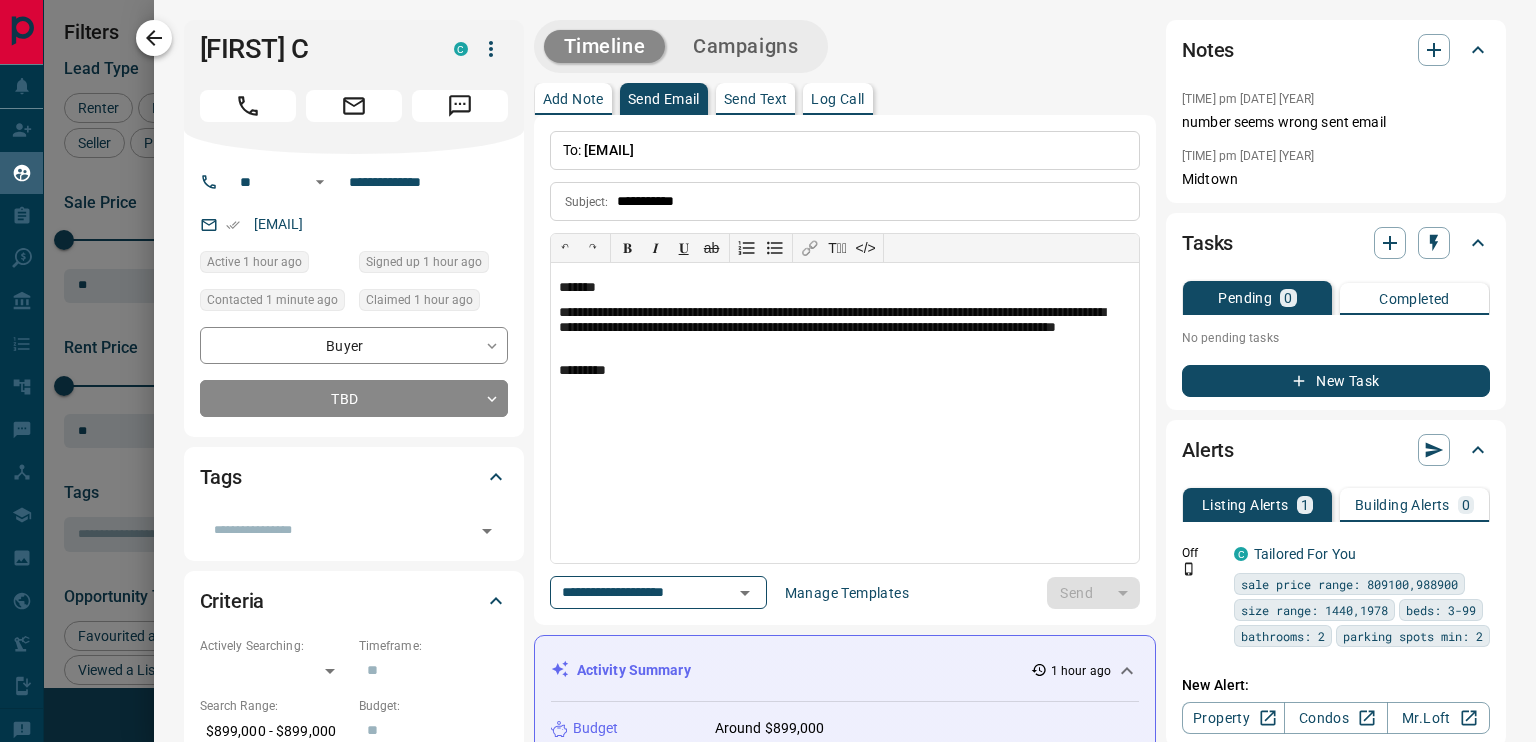 type 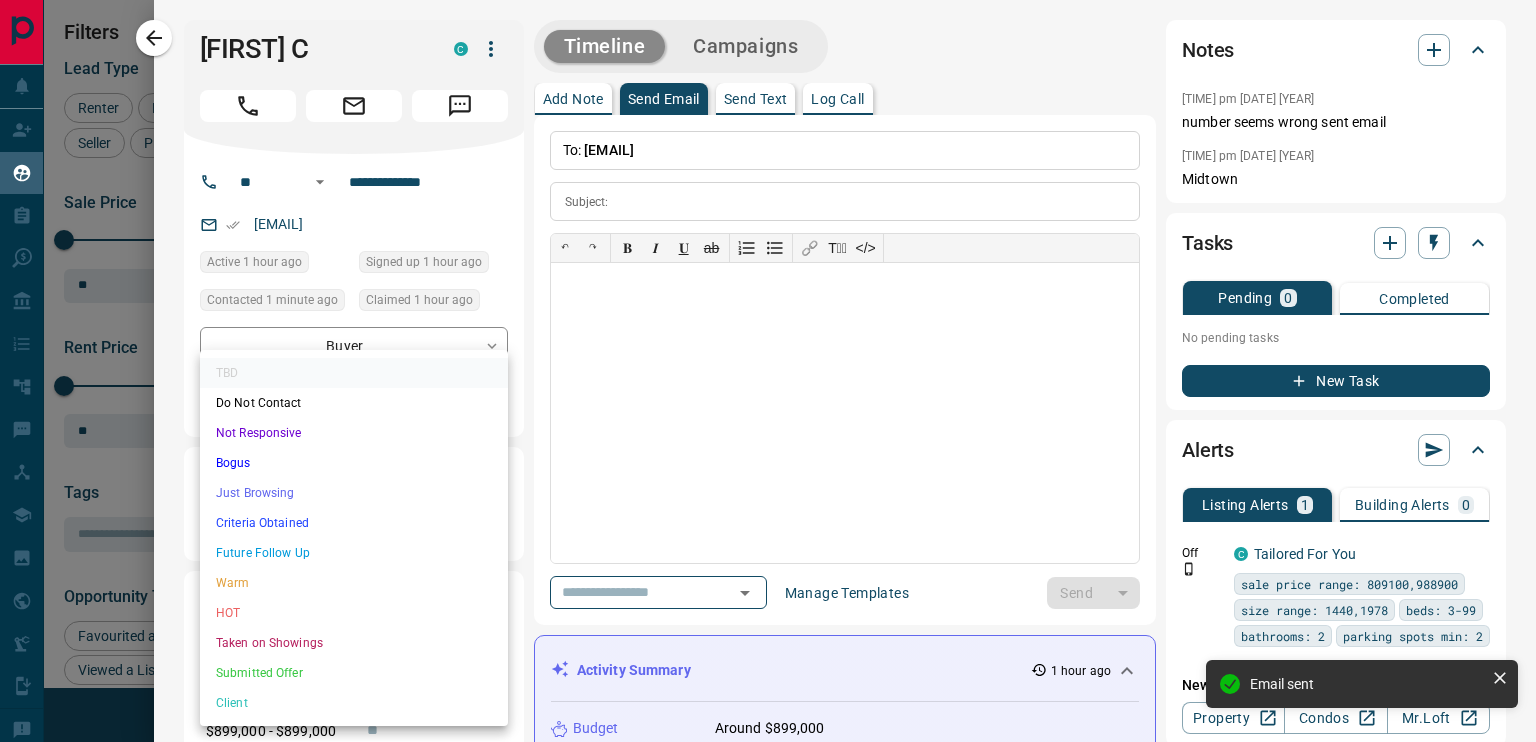 click on "Lead Transfers Claim Leads My Leads Tasks Opportunities Deals Campaigns Automations Messages Broker Bay Training Media Services Agent Resources Precon Worksheet Mobile Apps Disclosure Logout My Leads Filters 1 Manage Tabs New Lead All [NUMBER] TBD [NUMBER] Do Not Contact - Not Responsive [NUMBER] Bogus [NUMBER] Just Browsing [NUMBER] Criteria Obtained [NUMBER] Future Follow Up [NUMBER] Warm [NUMBER] HOT [NUMBER] Taken on Showings [NUMBER] Submitted Offer [NUMBER] Client [NUMBER] Name Details Last Active Claimed Date Status Tags [FIRST] [LAST] Buyer C [PRICE] - [PRICE] [CITY], [CITY] [TIME] ago Contacted in [TIME] [TIME] ago Signed up [TIME] ago TBD no answer + [FIRST] C Buyer C [PRICE] - [PRICE] [CITY] | [CITY], [CITY] [TIME] ago Contacted in [TIME] [TIME] ago Signed up [TIME] ago TBD no answer + [FIRST] [LAST] Buyer C [PRICE] - [PRICE] [CITY] [TIME] ago Contacted [TIME] ago [TIME] ago Signed up [TIME] ago TBD" at bounding box center (768, 358) 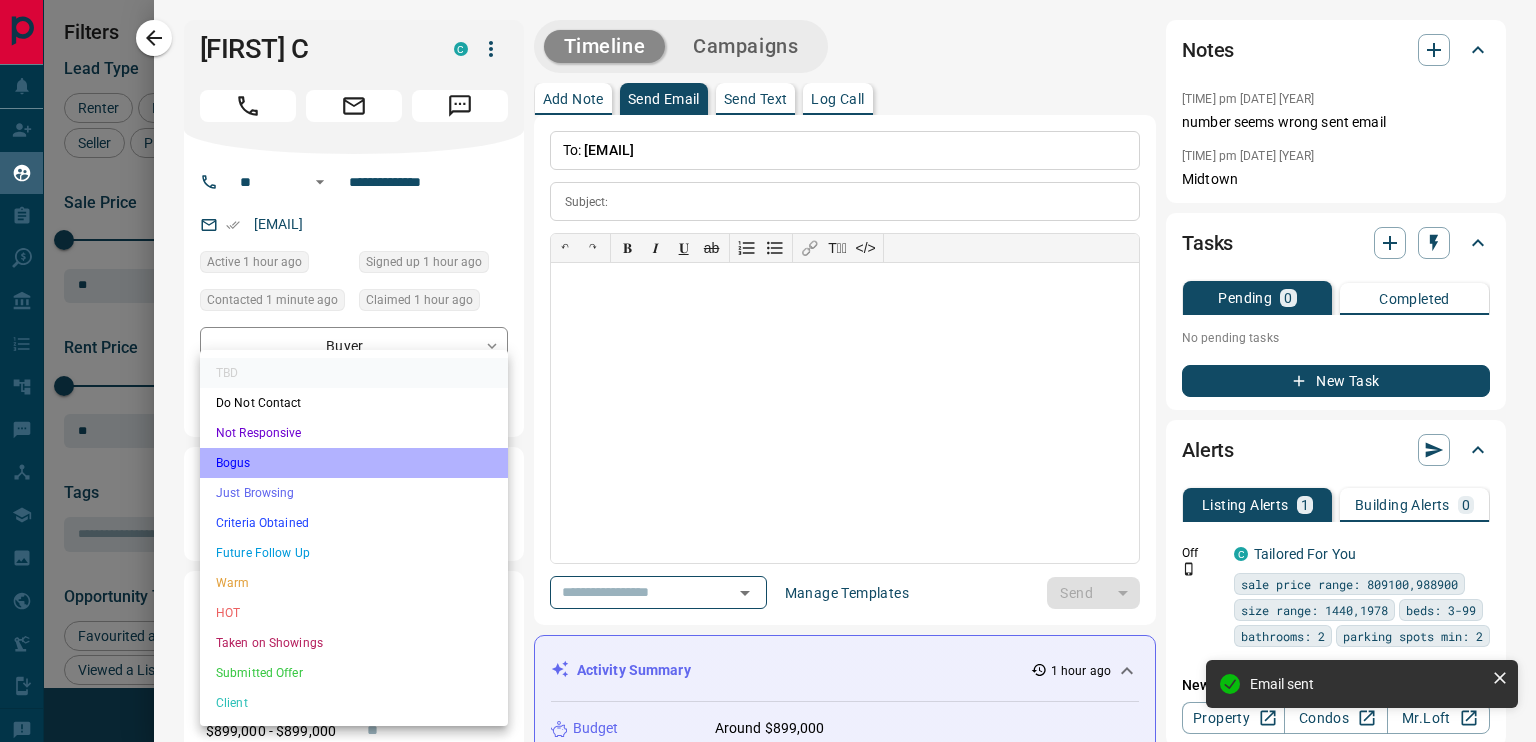 click on "Bogus" at bounding box center [354, 463] 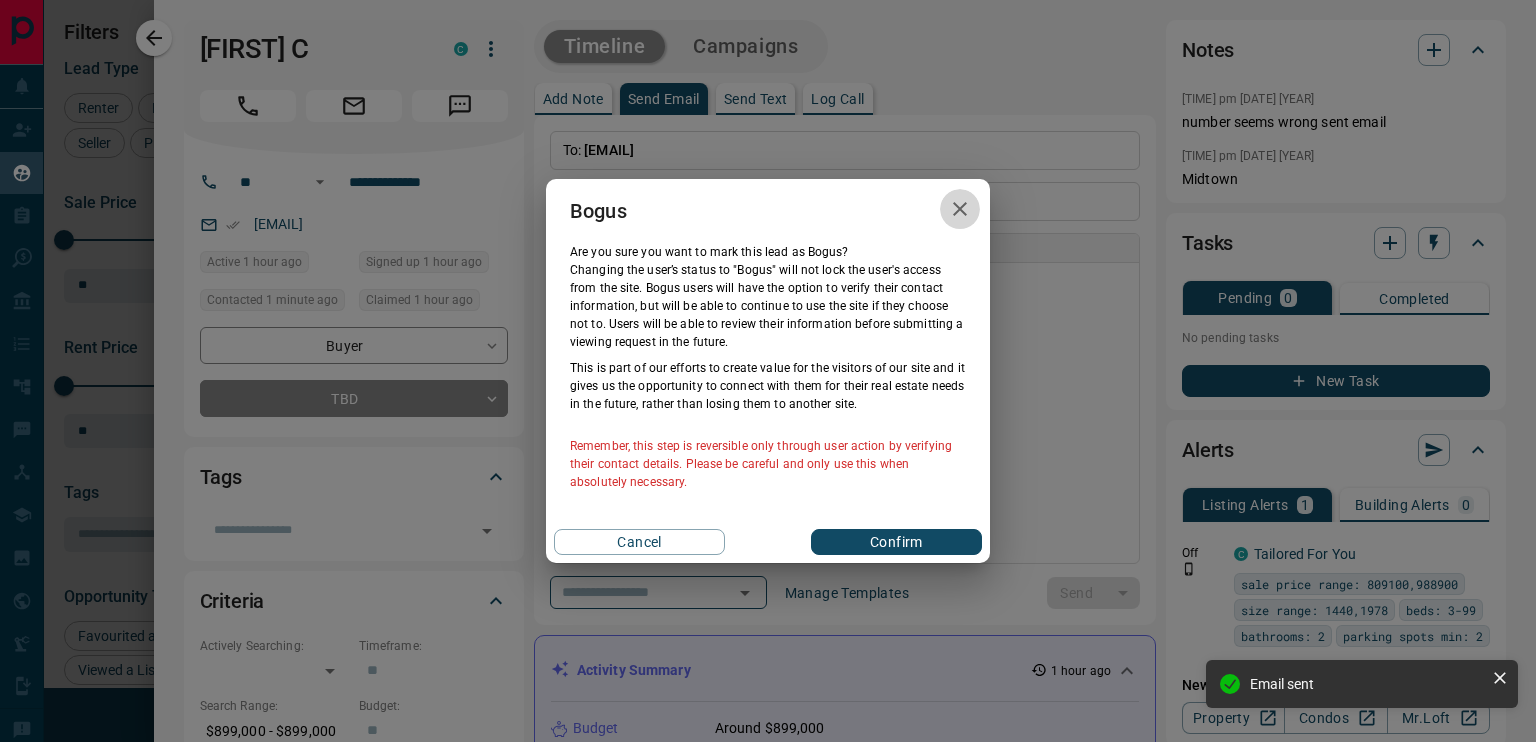 click 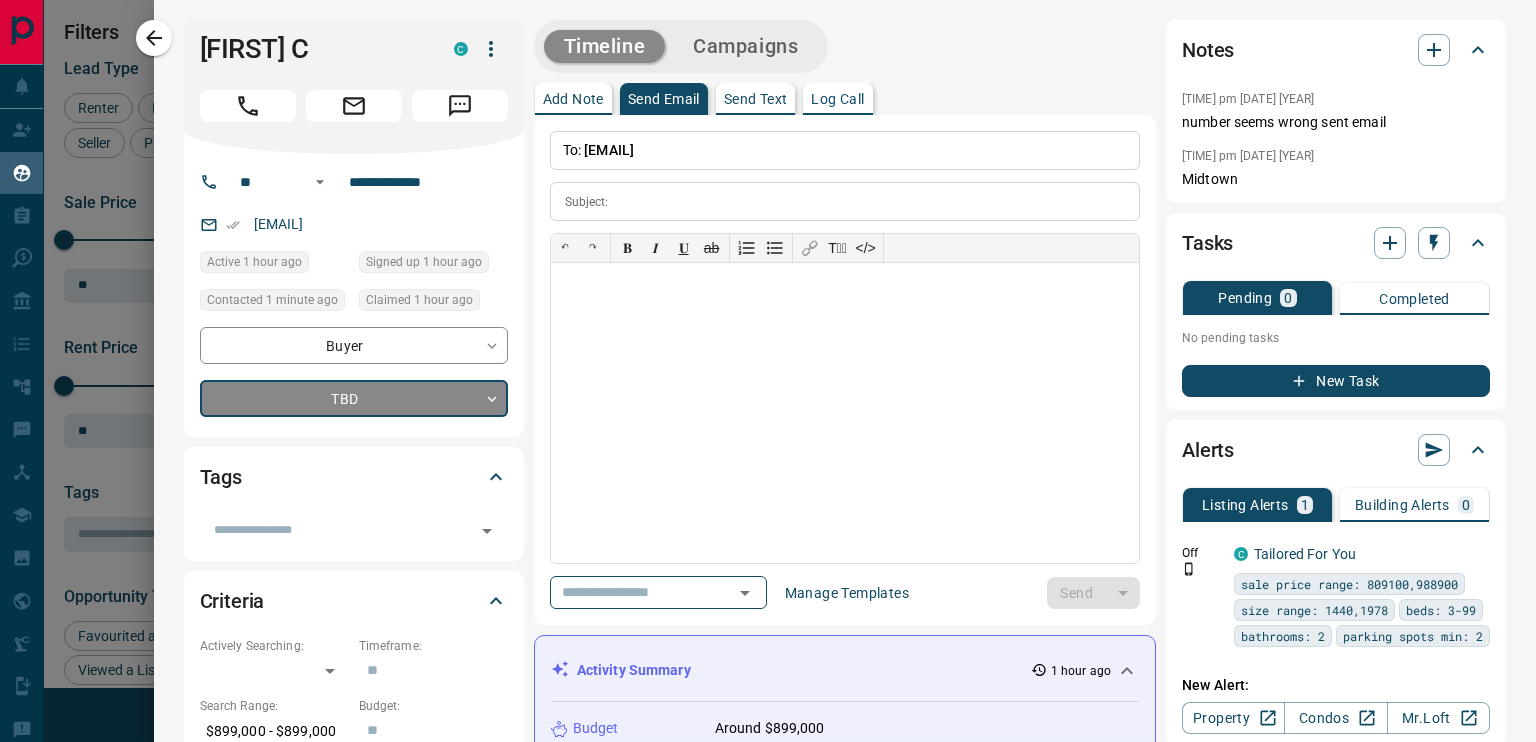 scroll, scrollTop: 44, scrollLeft: 0, axis: vertical 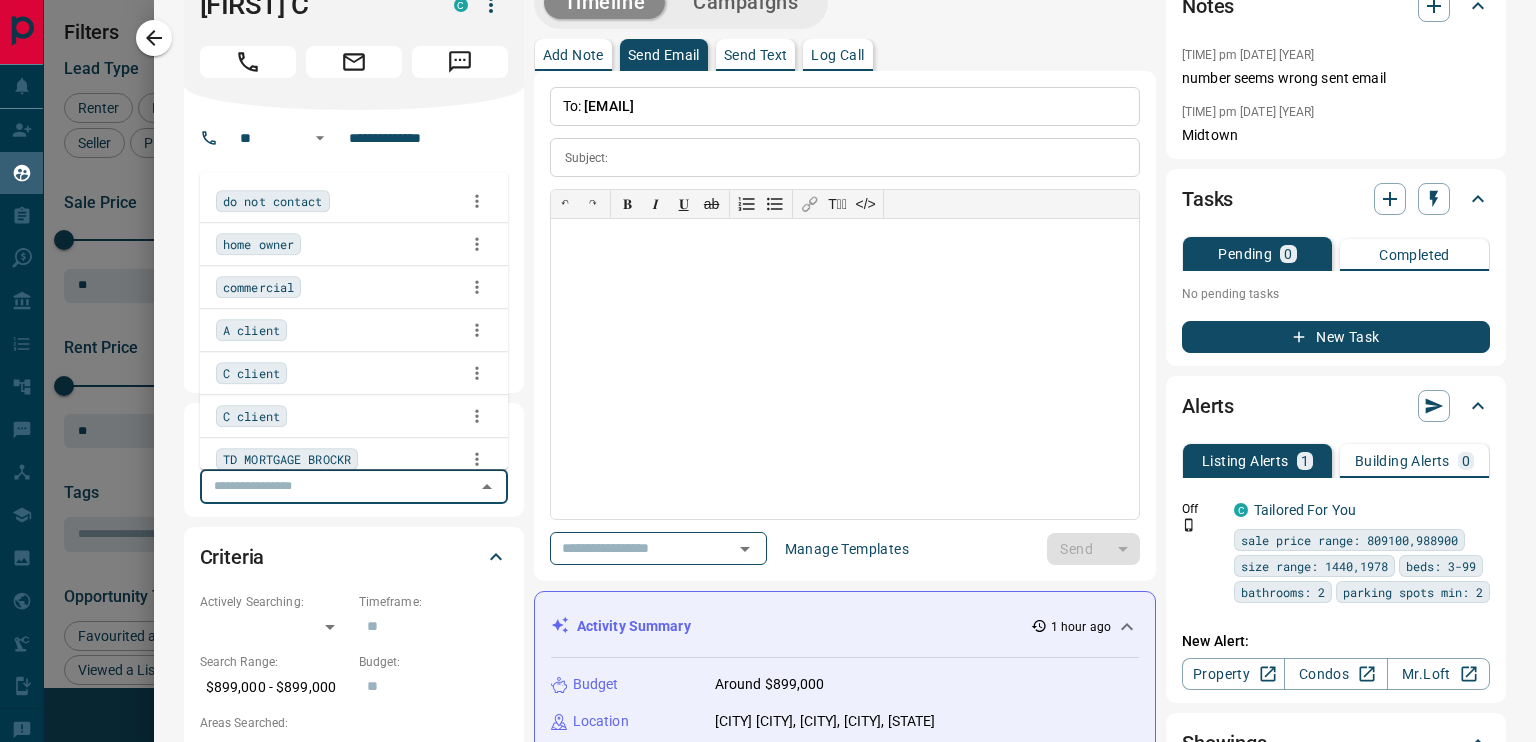 click at bounding box center (337, 486) 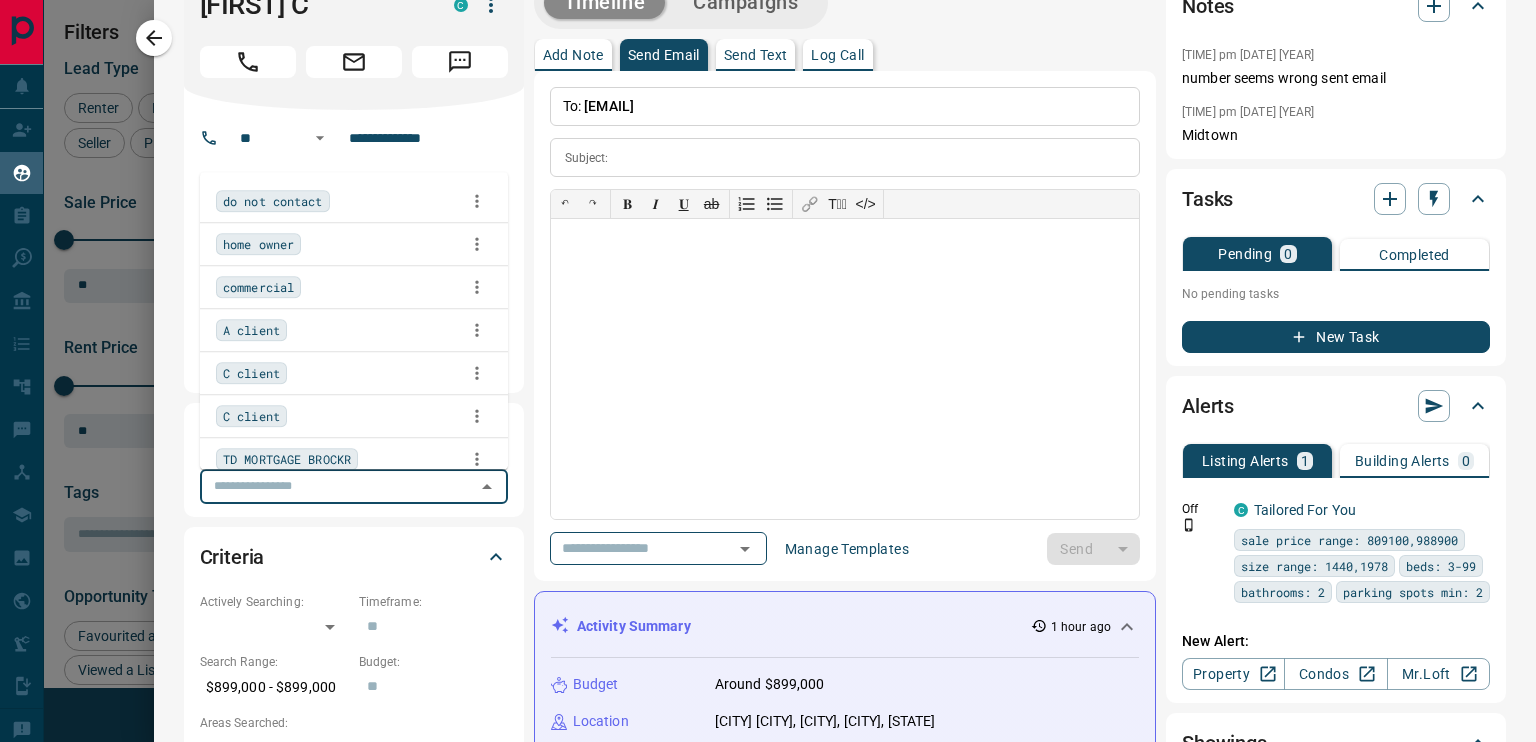 scroll, scrollTop: 122, scrollLeft: 0, axis: vertical 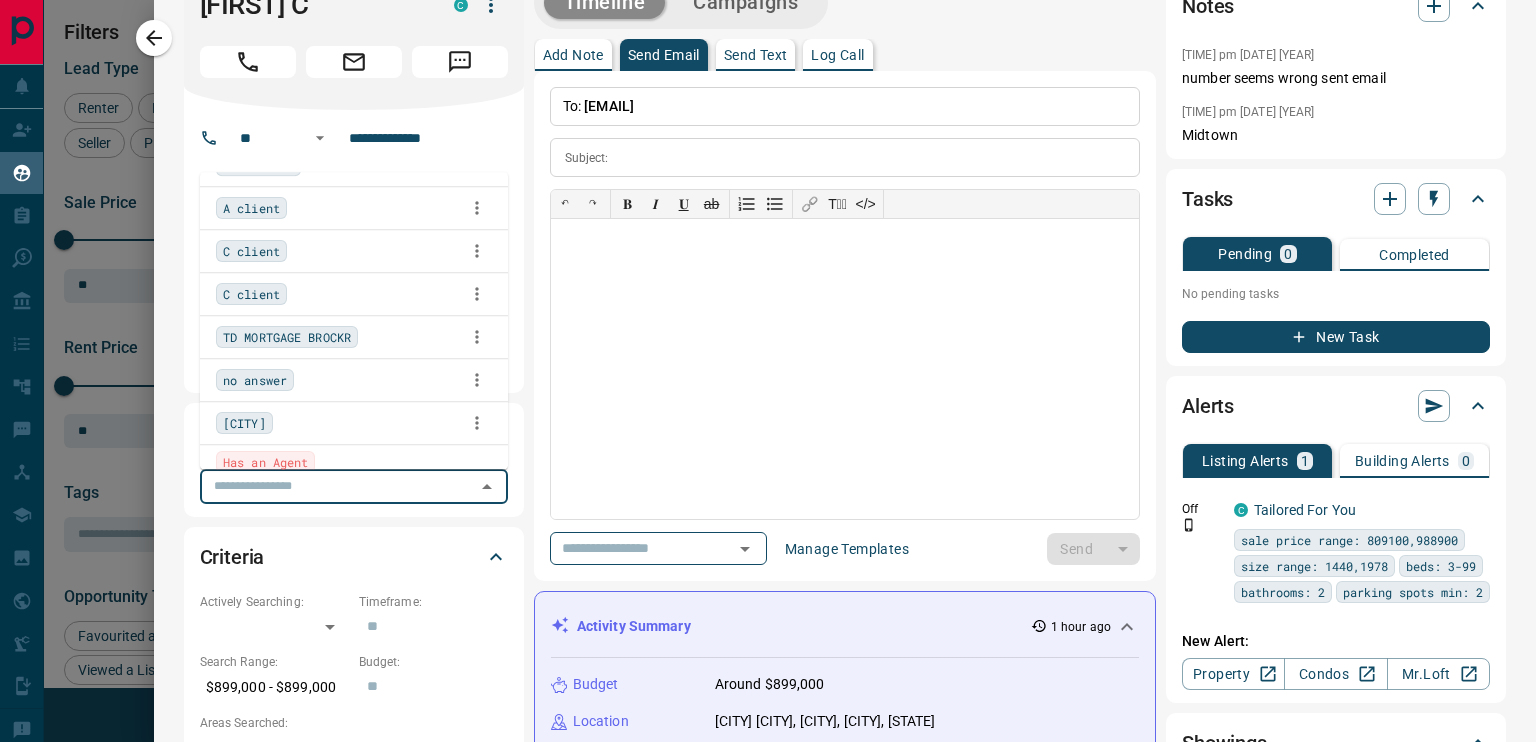 click on "no answer" at bounding box center [255, 380] 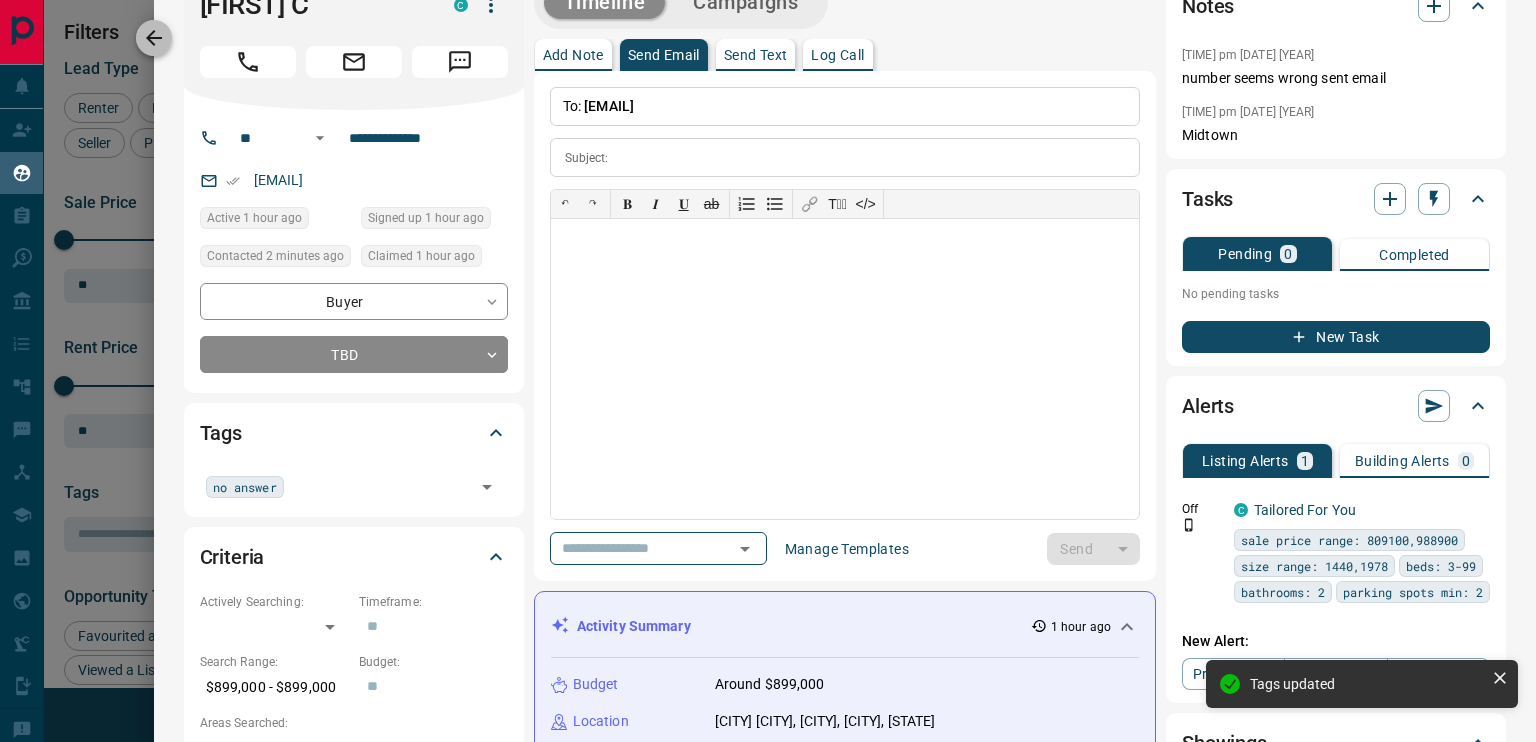 click 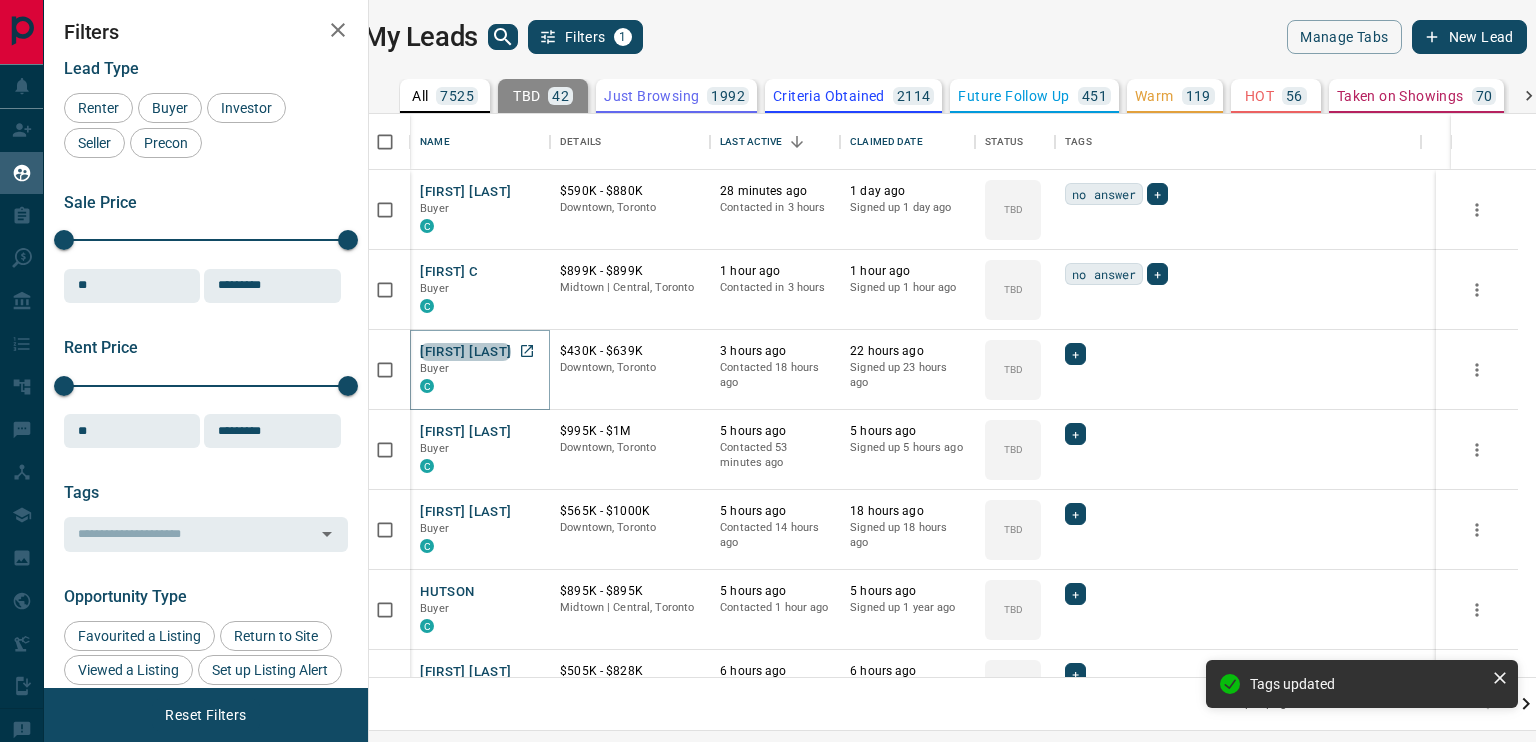 click on "[FIRST] [LAST]" at bounding box center [465, 352] 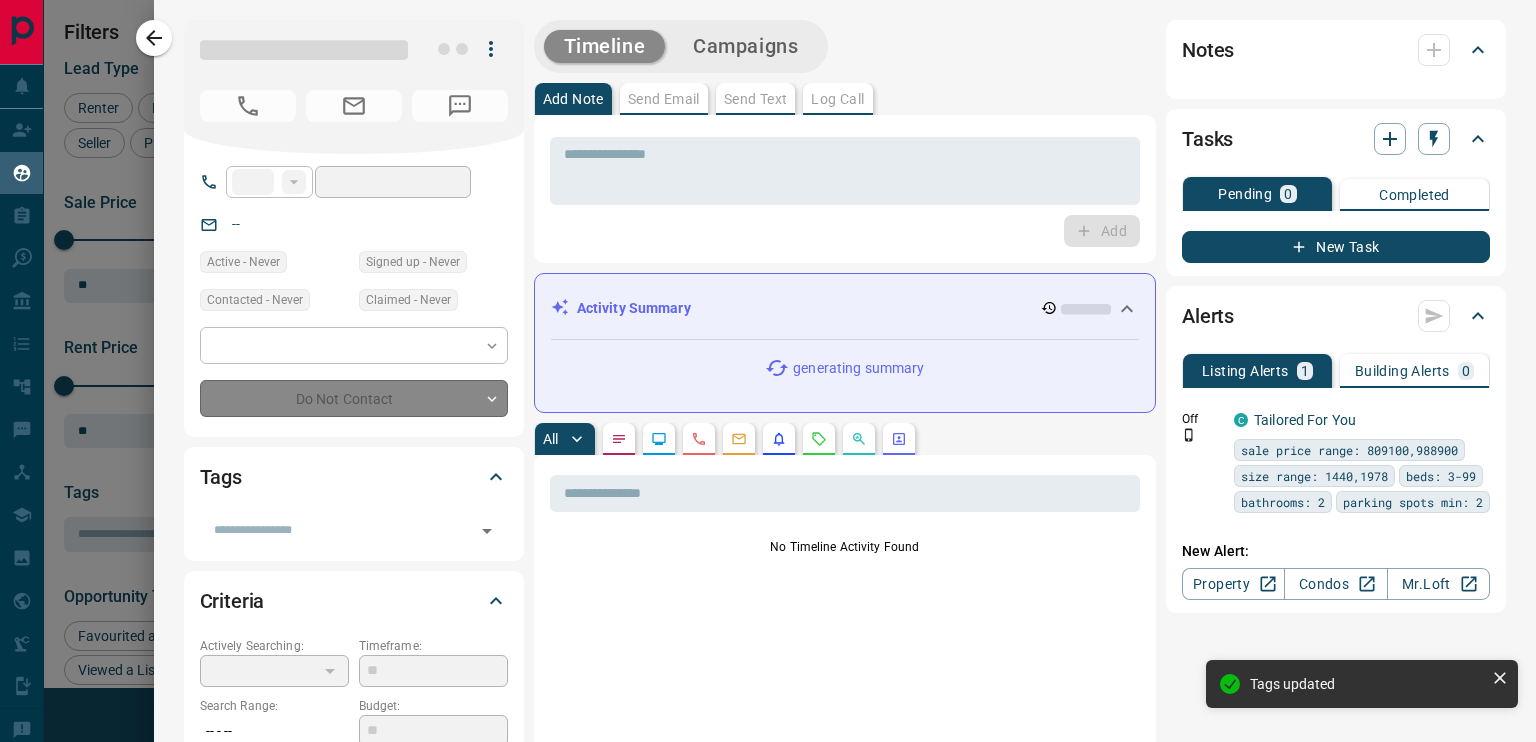 type on "**" 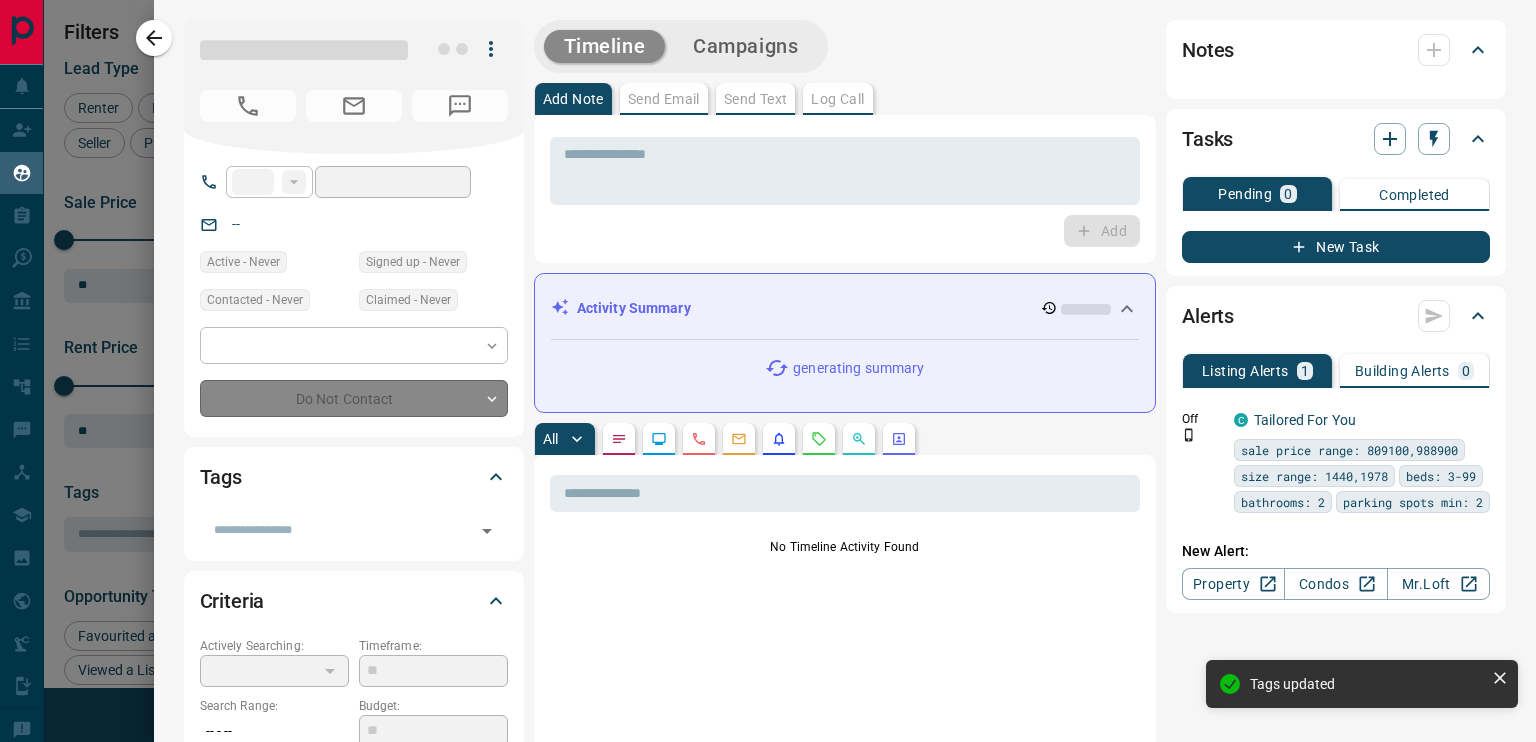 type on "**********" 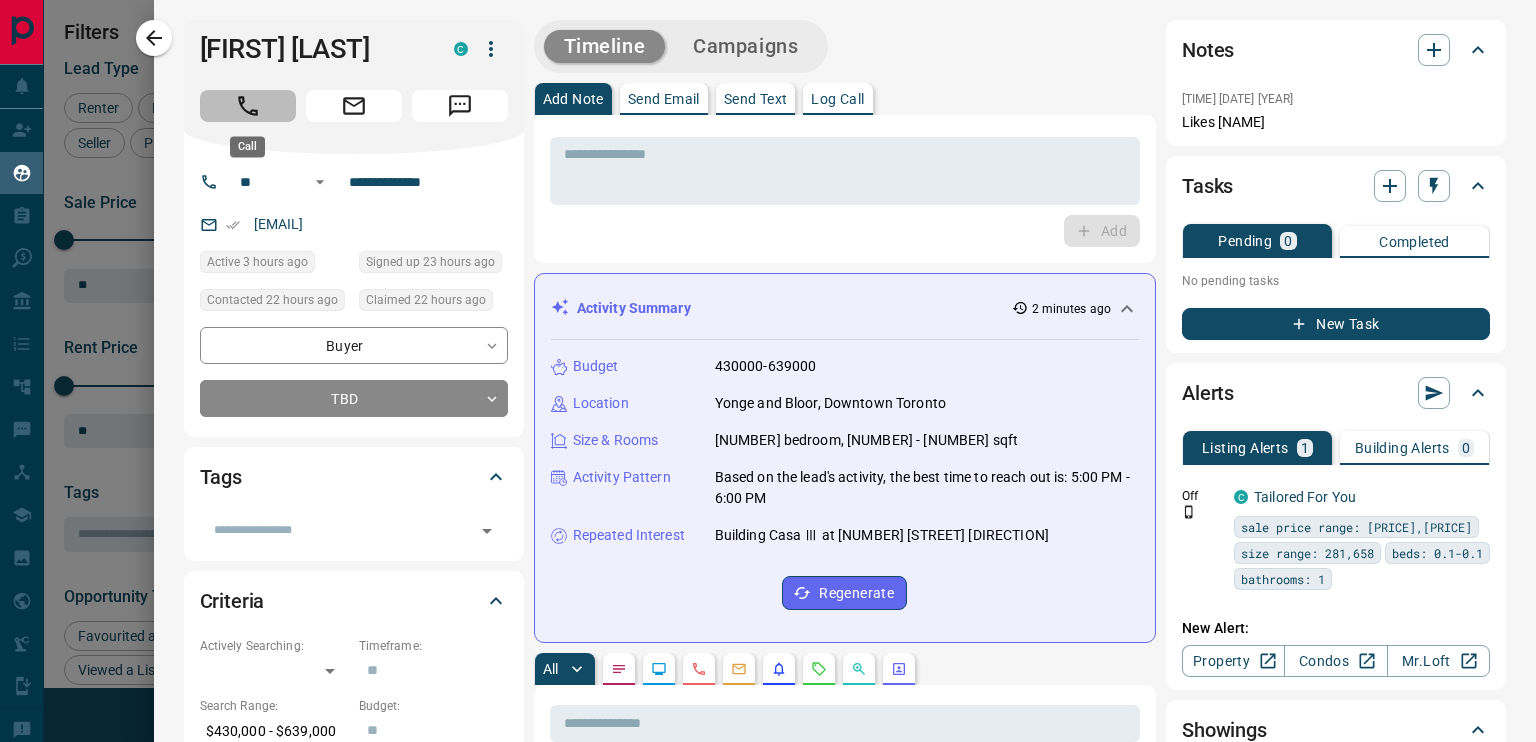 click 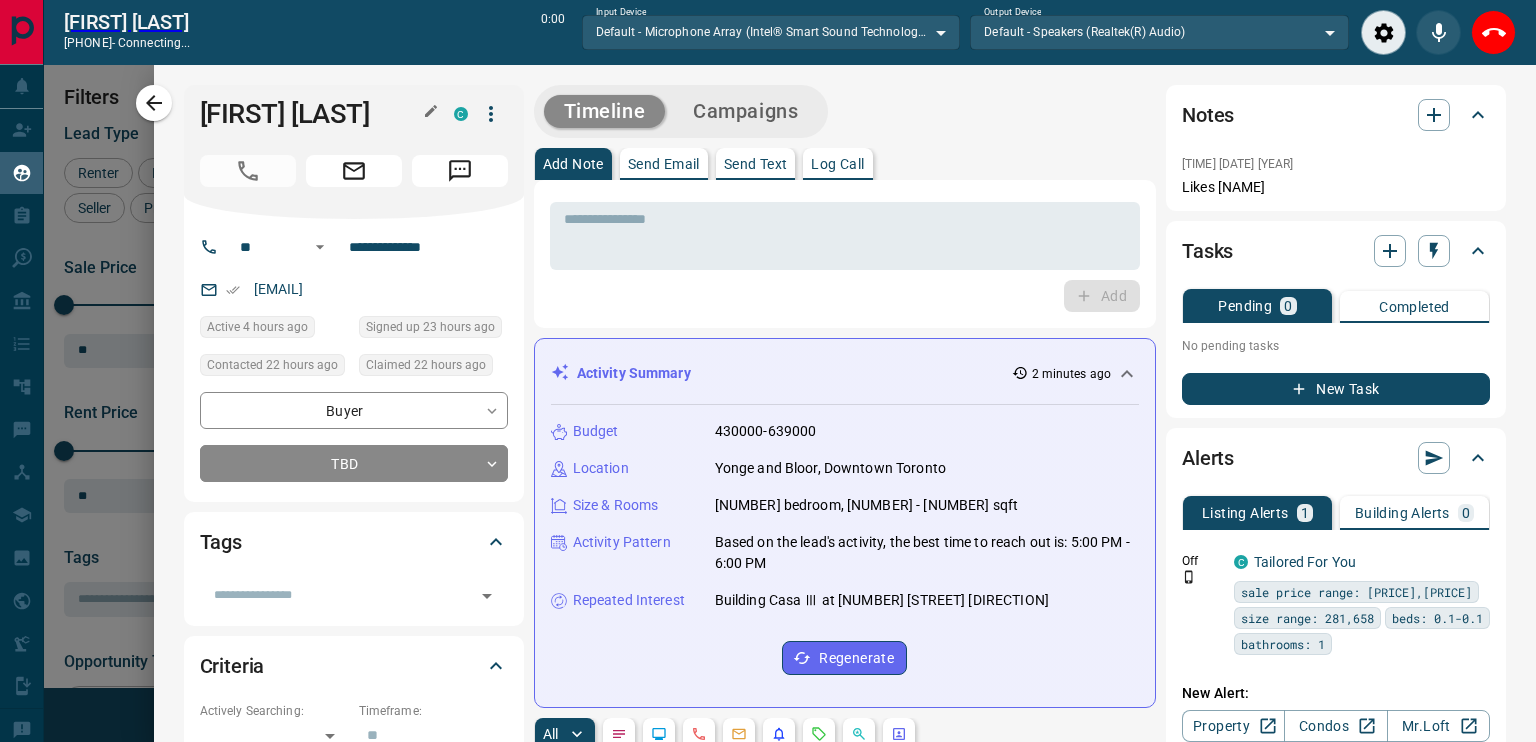 scroll, scrollTop: 486, scrollLeft: 1143, axis: both 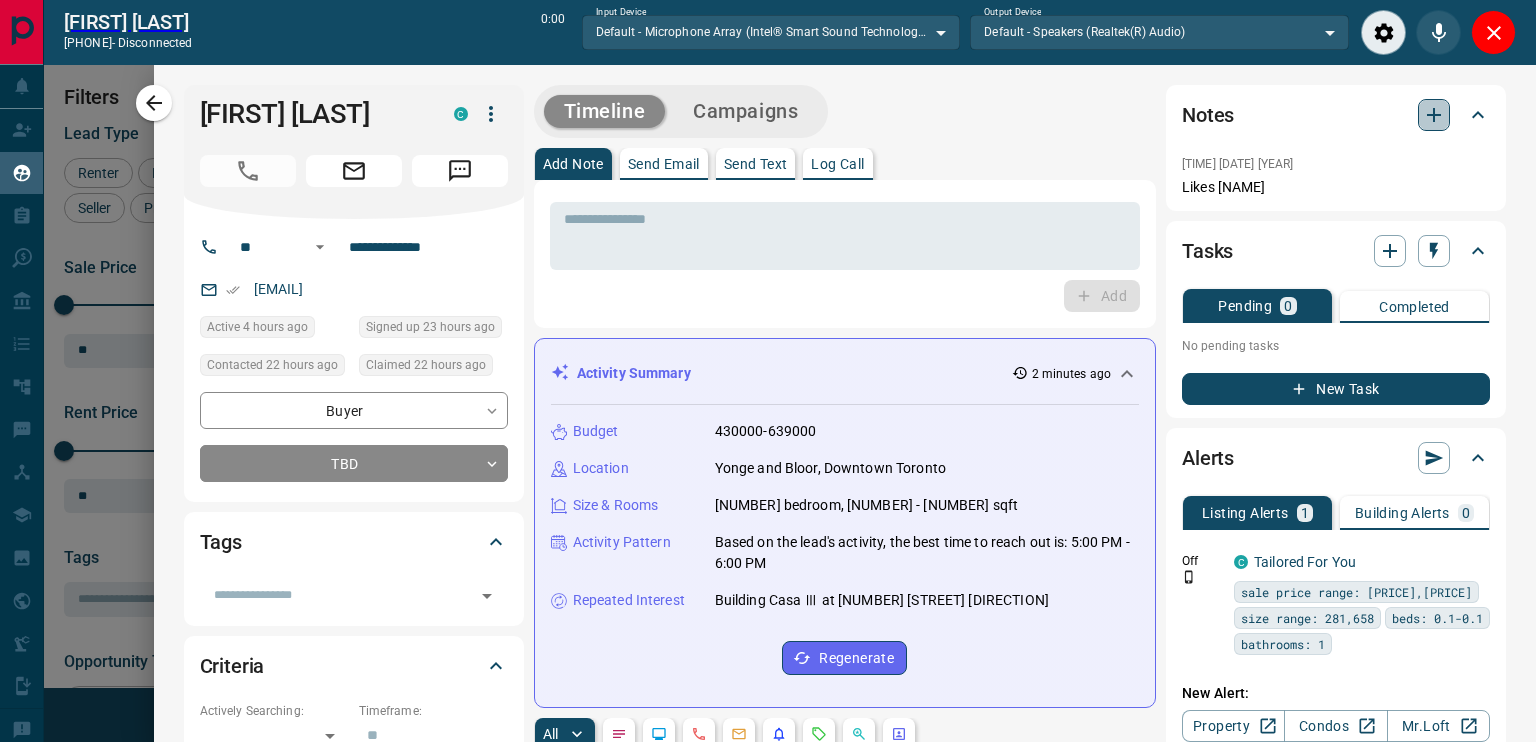 click 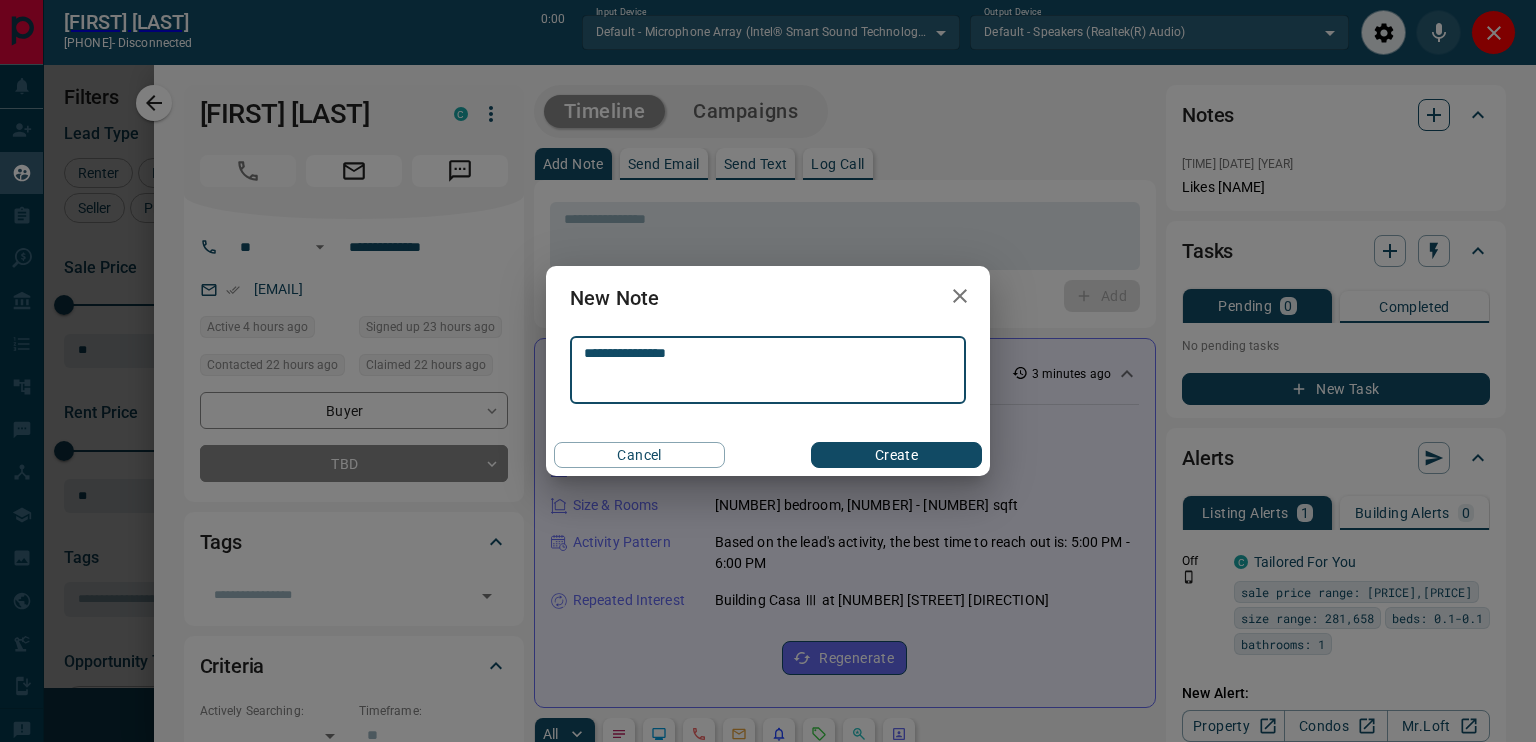 type on "**********" 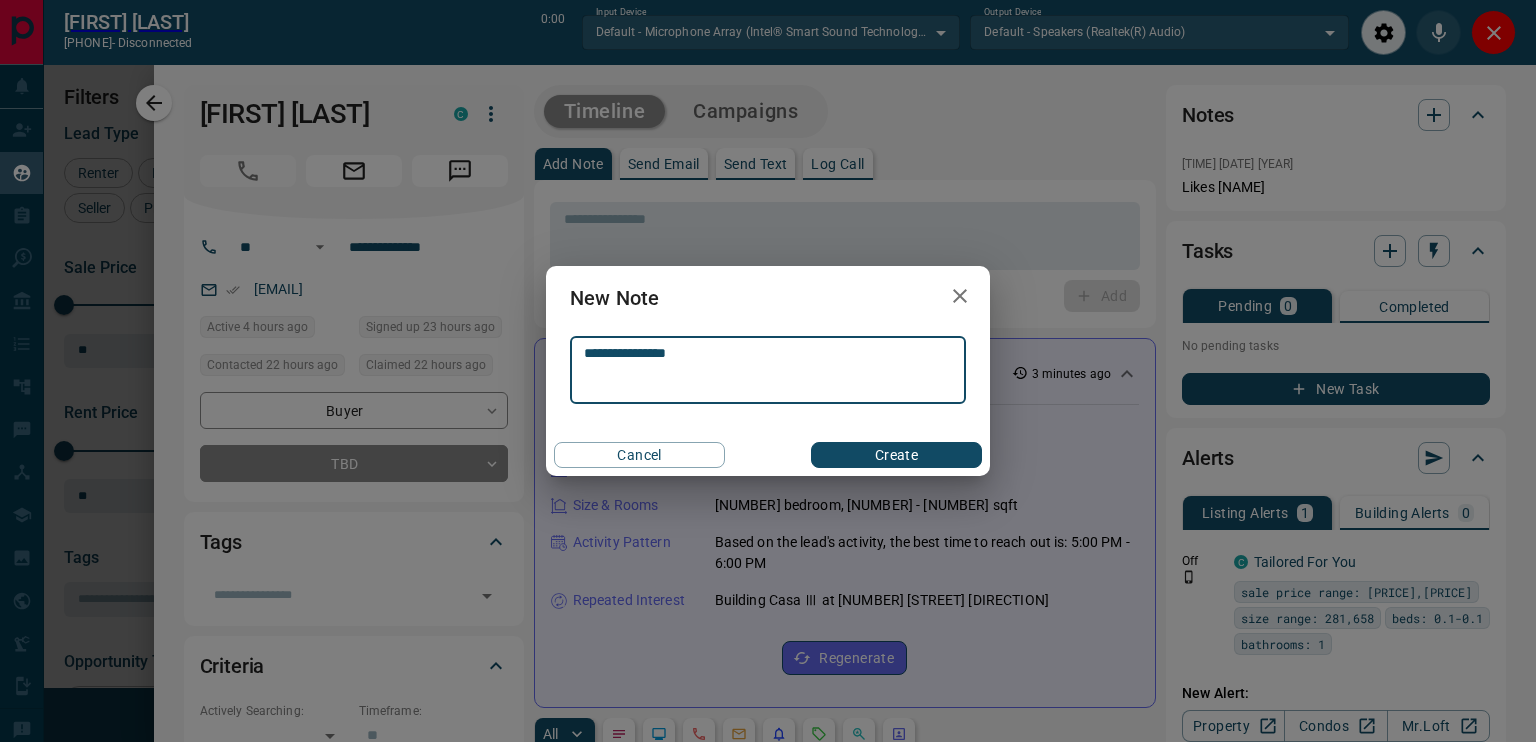 click on "Create" at bounding box center [896, 455] 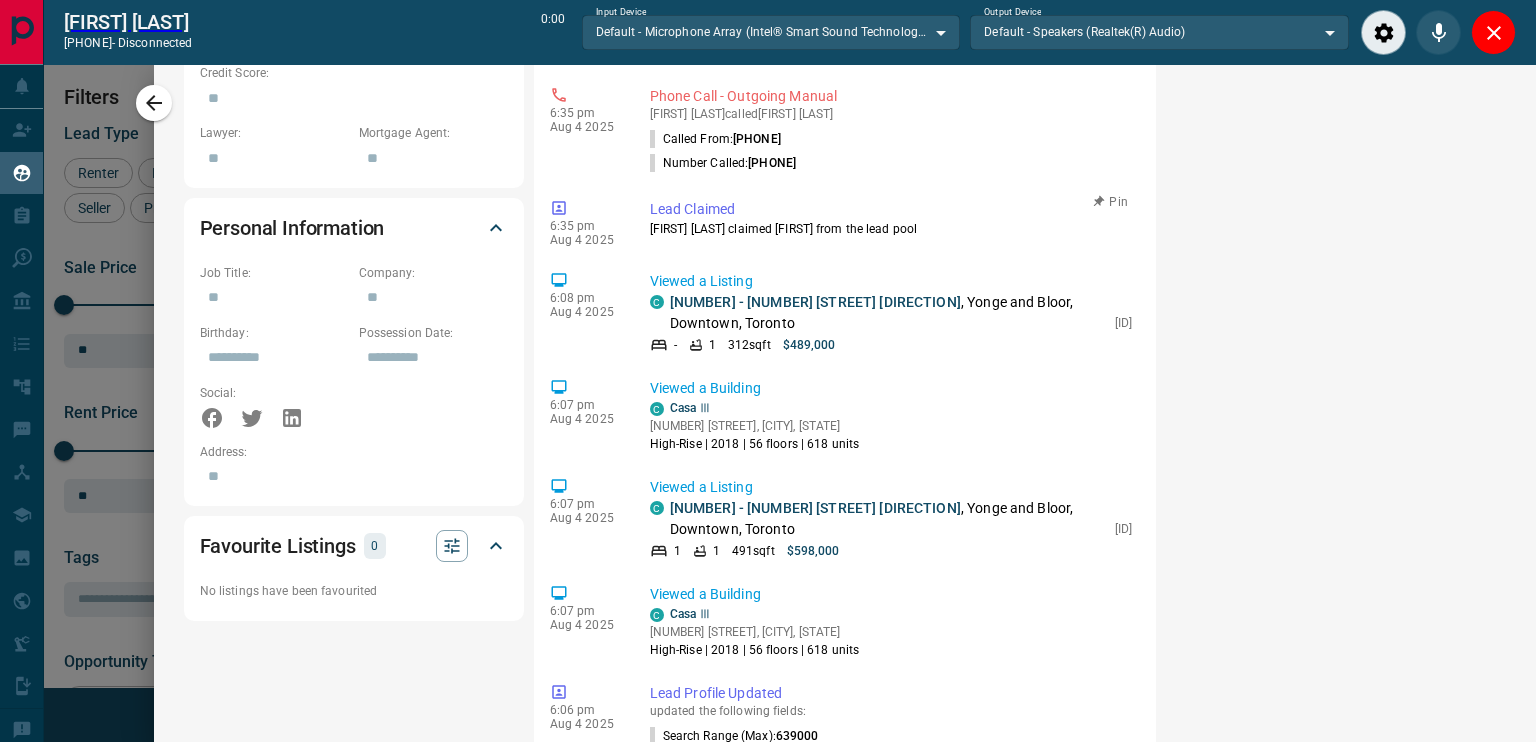 scroll, scrollTop: 1154, scrollLeft: 0, axis: vertical 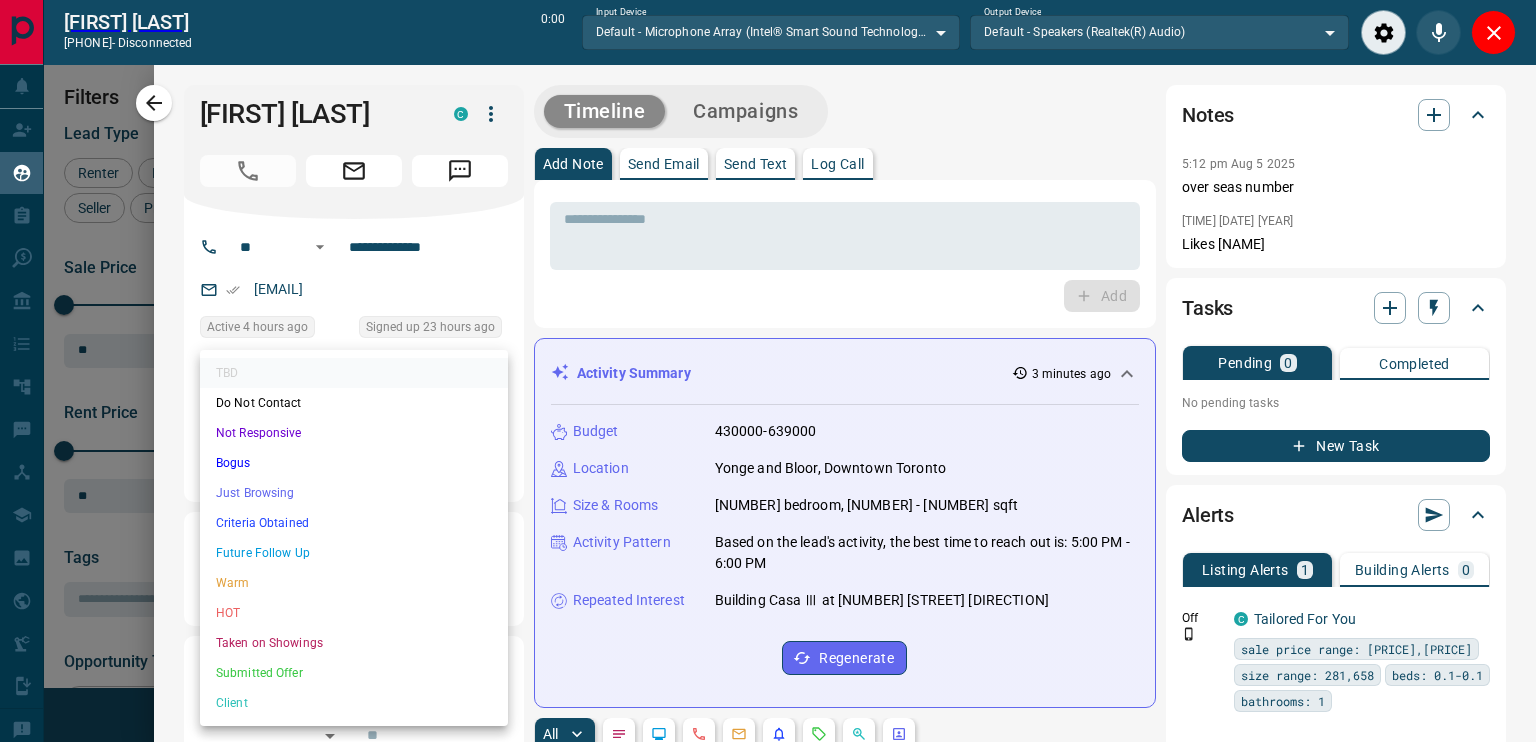 click on "Lead Transfers Claim Leads My Leads Tasks Opportunities Deals Campaigns Automations Messages Broker Bay Training Media Services Agent Resources Precon Worksheet Mobile Apps Disclosure Logout [FIRST] [LAST] [PHONE]  -   disconnected [TIME] Input Device Default - Microphone Array (Intel® Smart Sound Technology for Digital Microphones) ******* ​ Output Device Default - Speakers (Realtek(R) Audio) ******* ​ My Leads Filters 1 Manage Tabs New Lead All [NUMBER] TBD [NUMBER] Do Not Contact - Not Responsive [NUMBER] Bogus [NUMBER] Just Browsing [NUMBER] Criteria Obtained [NUMBER] Future Follow Up [NUMBER] Warm [NUMBER] HOT [NUMBER] Taken on Showings [NUMBER] Submitted Offer [NUMBER] Client [NUMBER] Name Details Last Active Claimed Date Status Tags [FIRST] [LAST] Buyer C [PRICE] - [PRICE] [CITY], [CITY] [TIME] ago Contacted in [TIME] [TIME] ago Signed up [TIME] ago TBD no answer + [FIRST] C Buyer C [PRICE] - [PRICE] [CITY] | [CITY], [CITY] [TIME] ago Contacted in [TIME] [TIME] ago Signed up [TIME] ago TBD no answer + [FIRST] [LAST] Buyer C [PRICE] - [PRICE] [CITY] [TIME] ago Contacted [TIME] ago [TIME] ago Signed up [TIME] ago TBD" at bounding box center (768, 360) 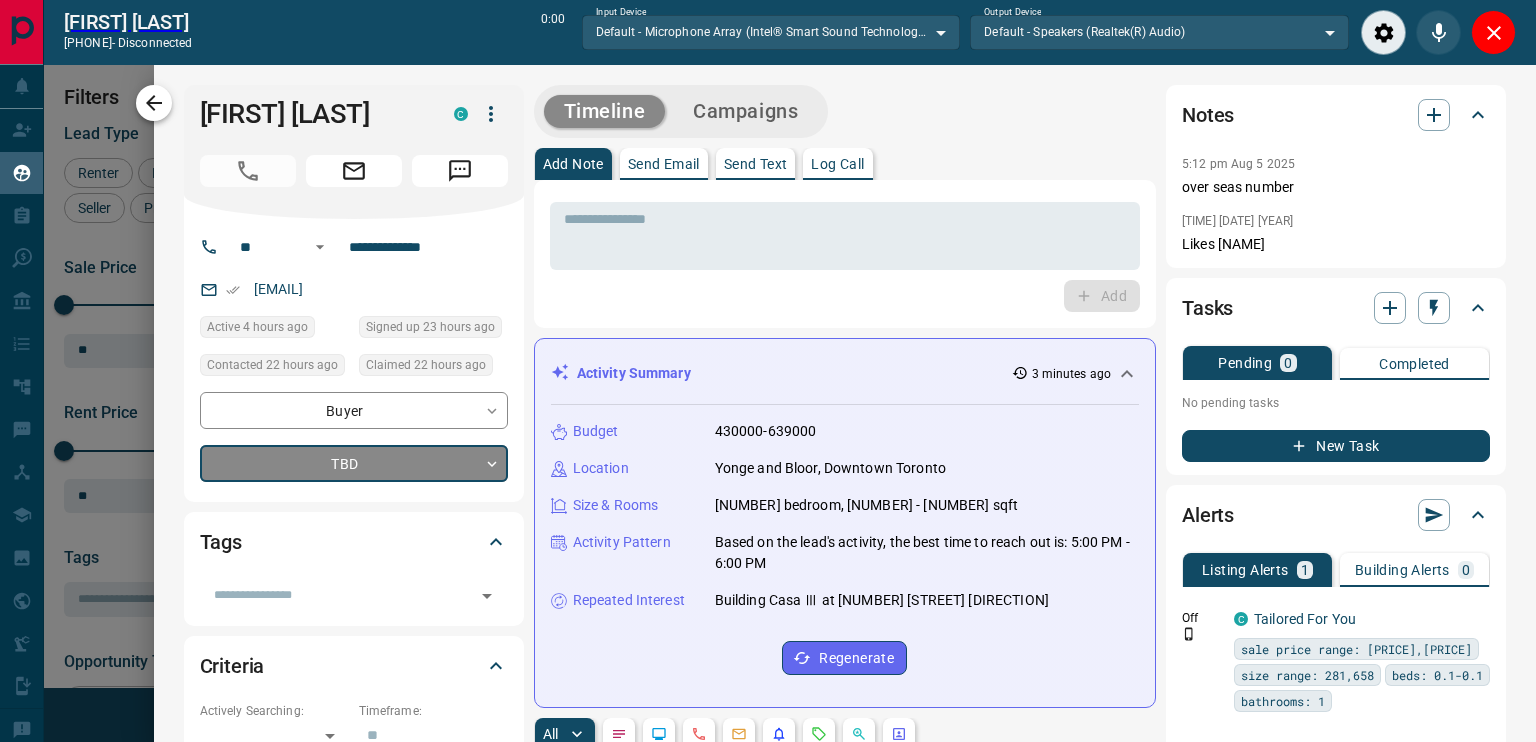 type on "*" 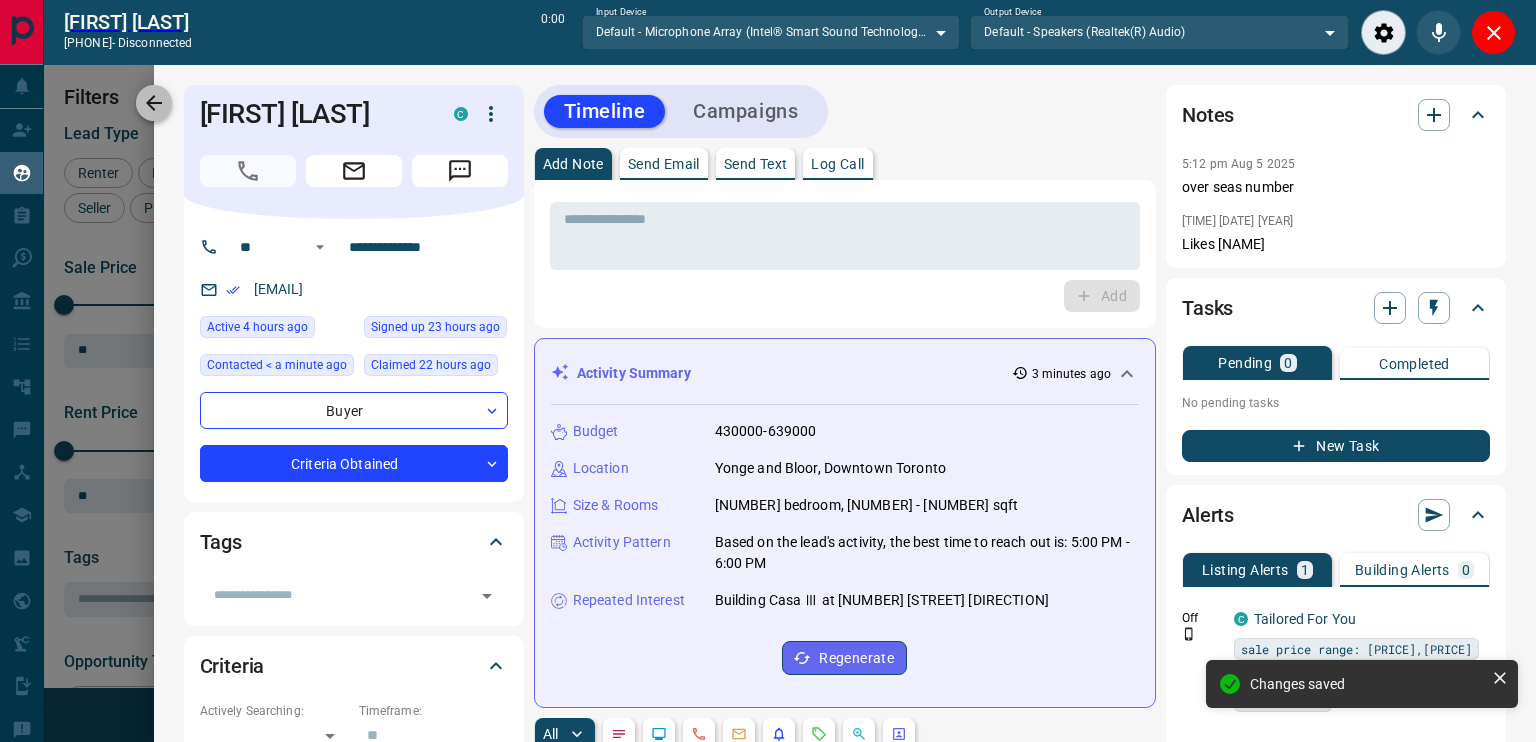 click 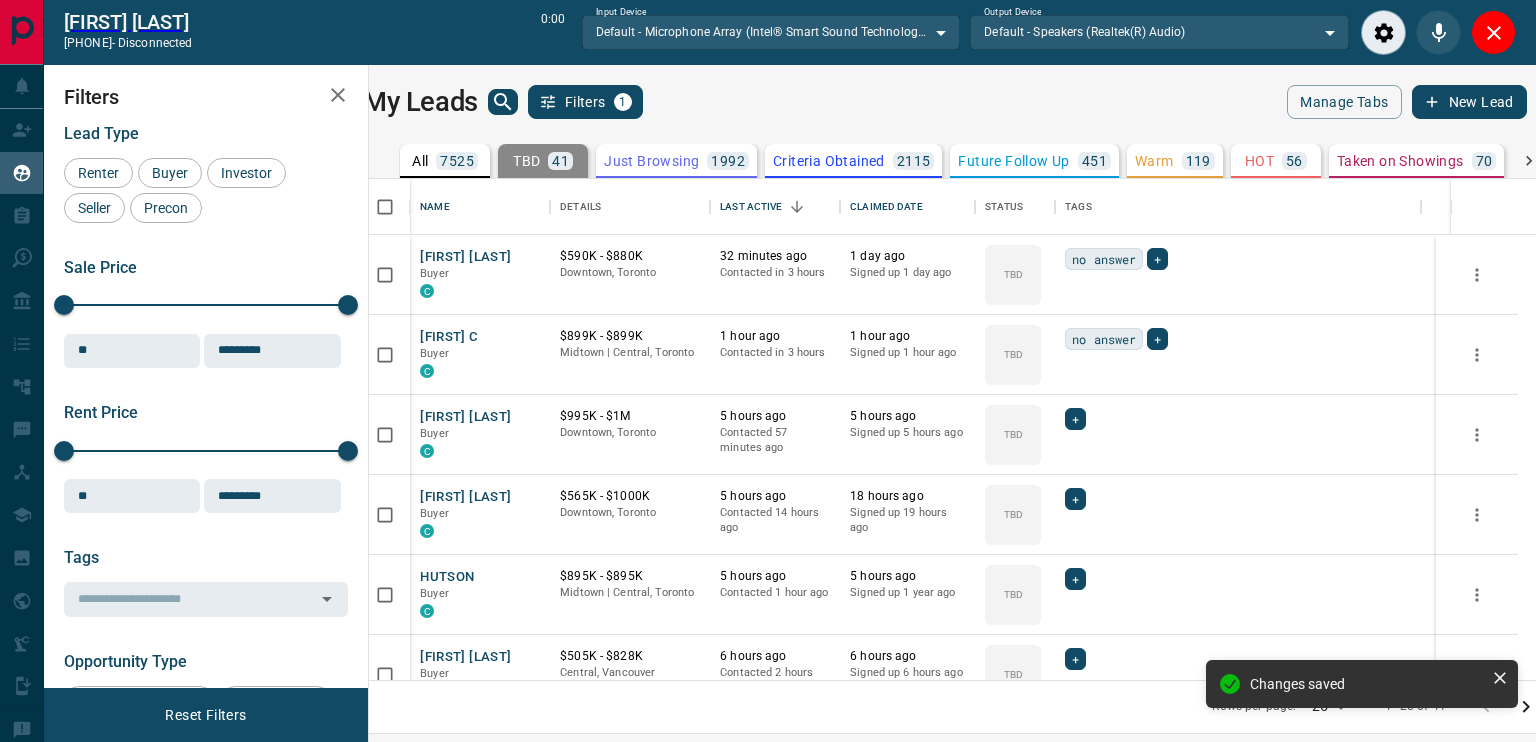 scroll, scrollTop: 20, scrollLeft: 0, axis: vertical 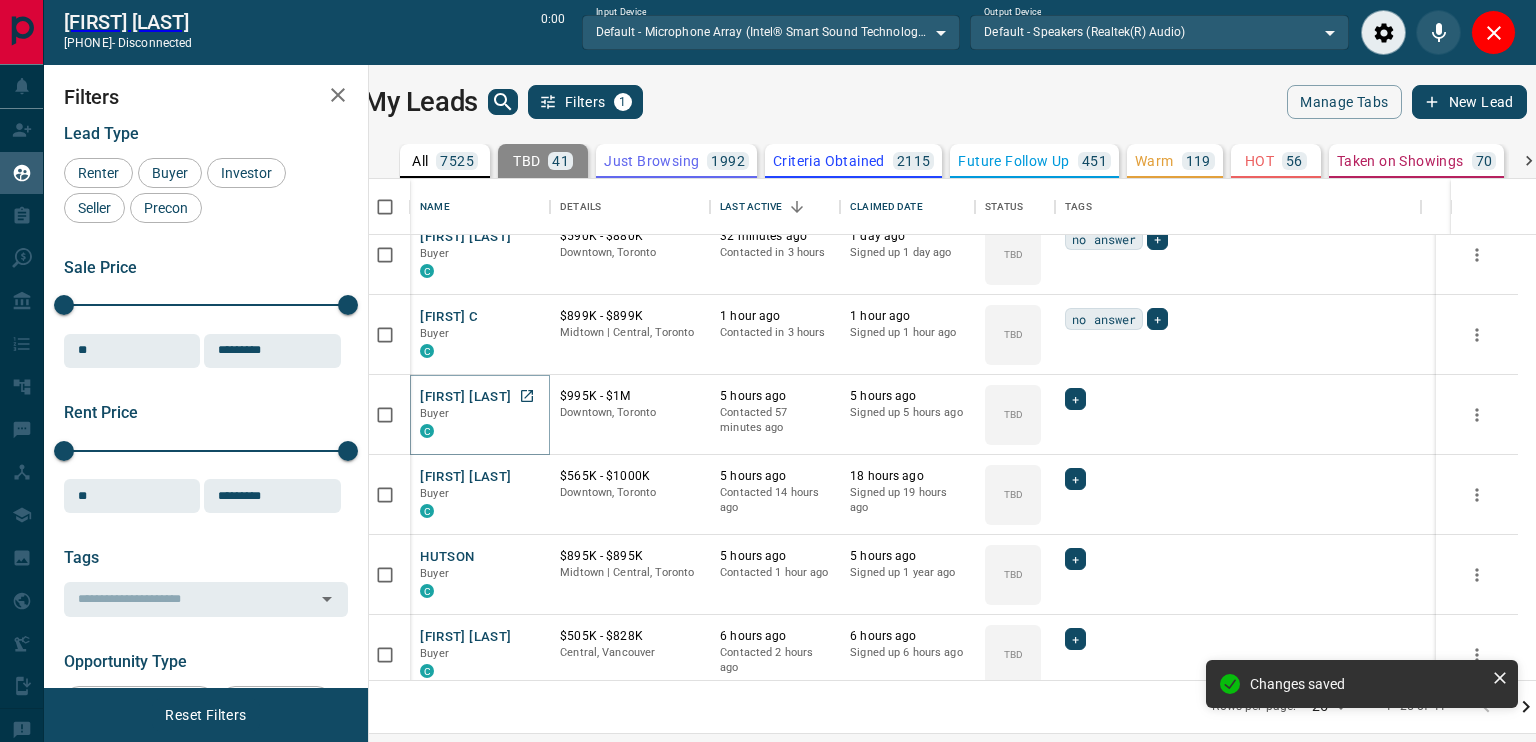 click on "[FIRST] [LAST]" at bounding box center [465, 397] 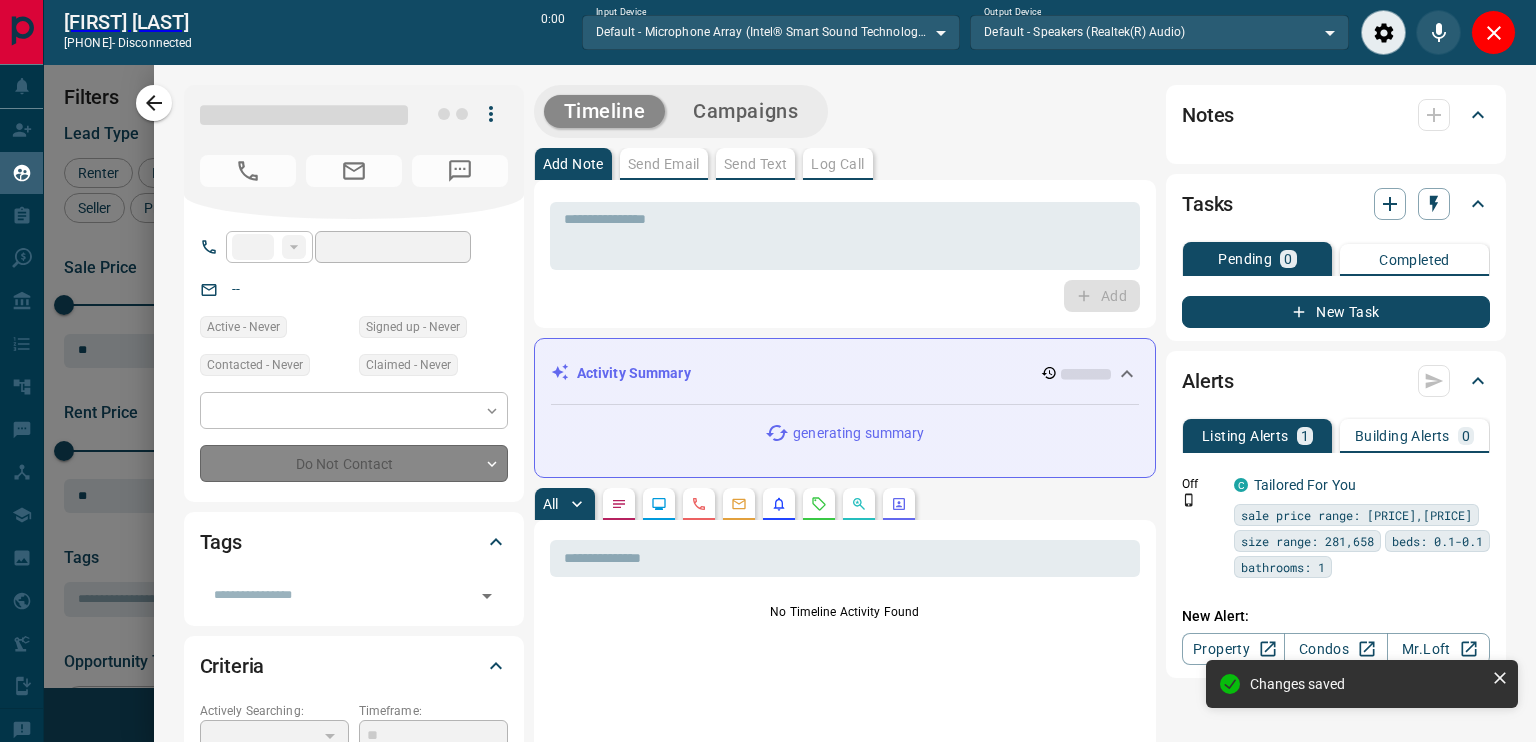 type on "**" 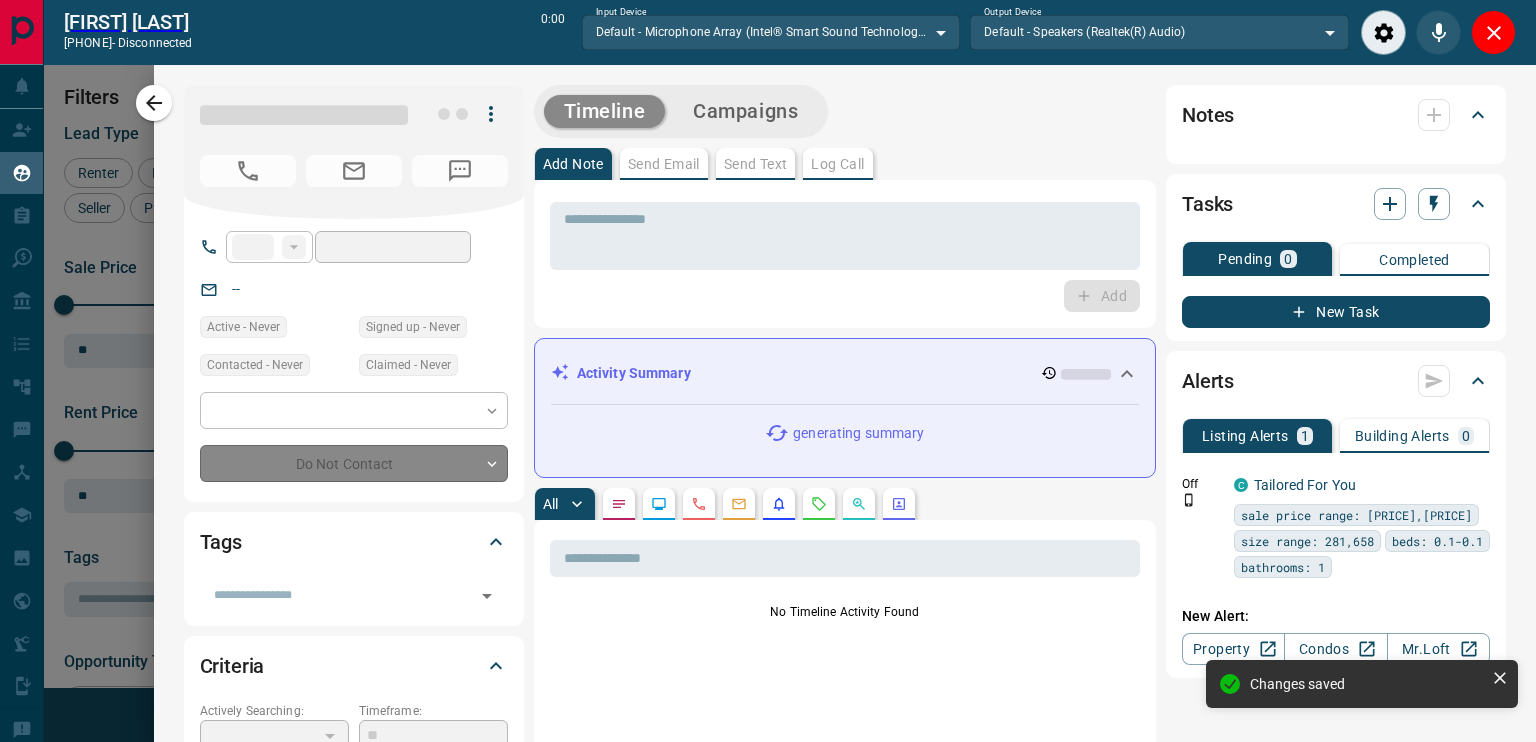 type on "**********" 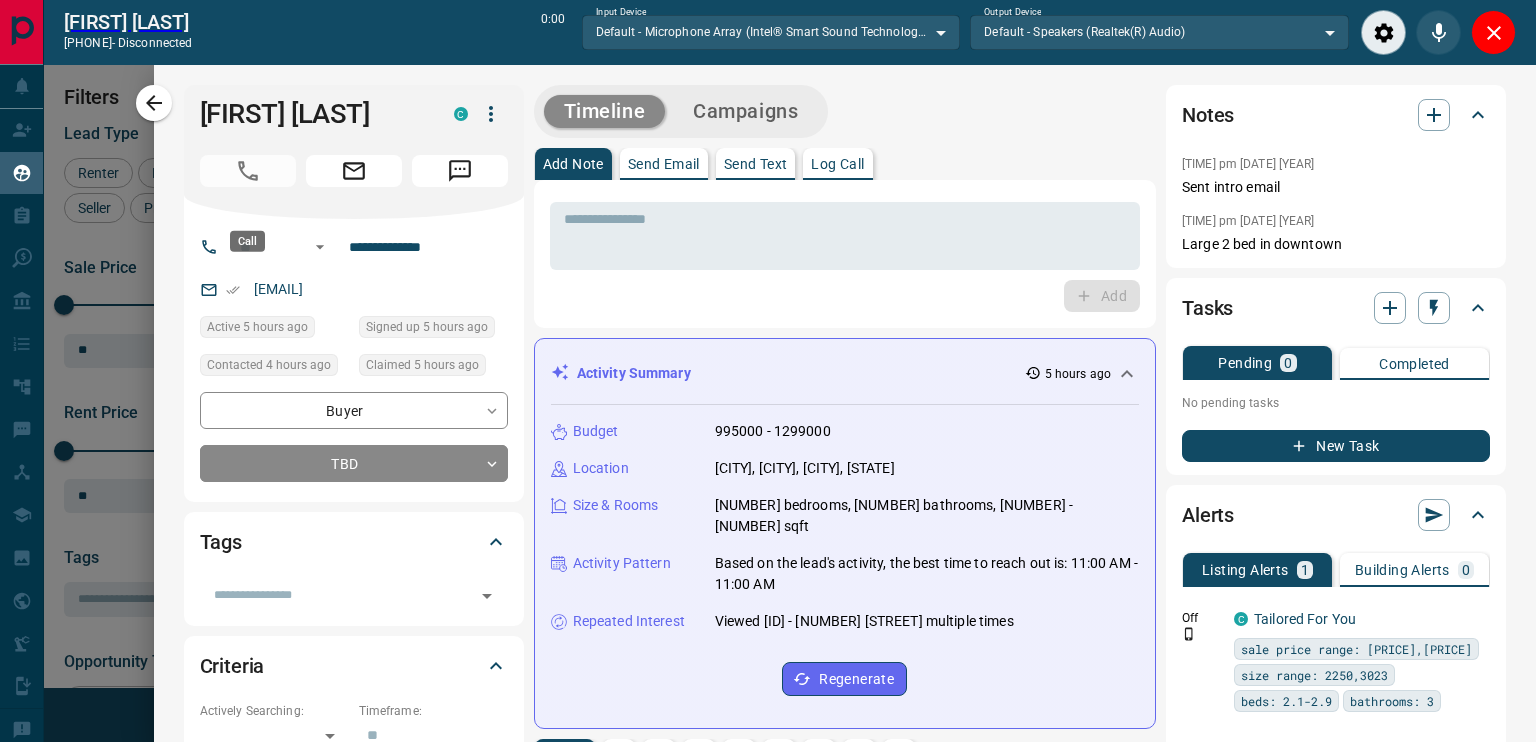 click at bounding box center [248, 171] 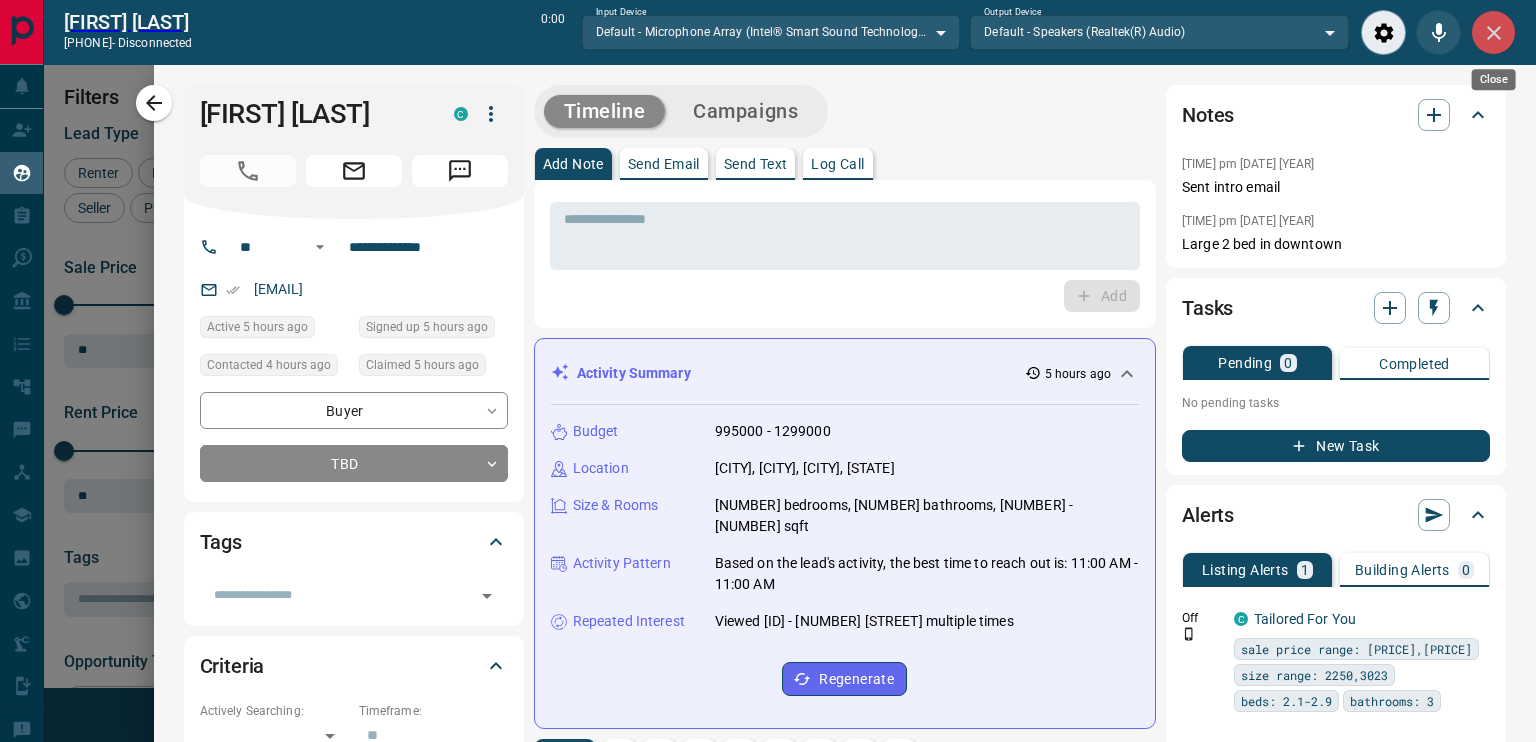 click 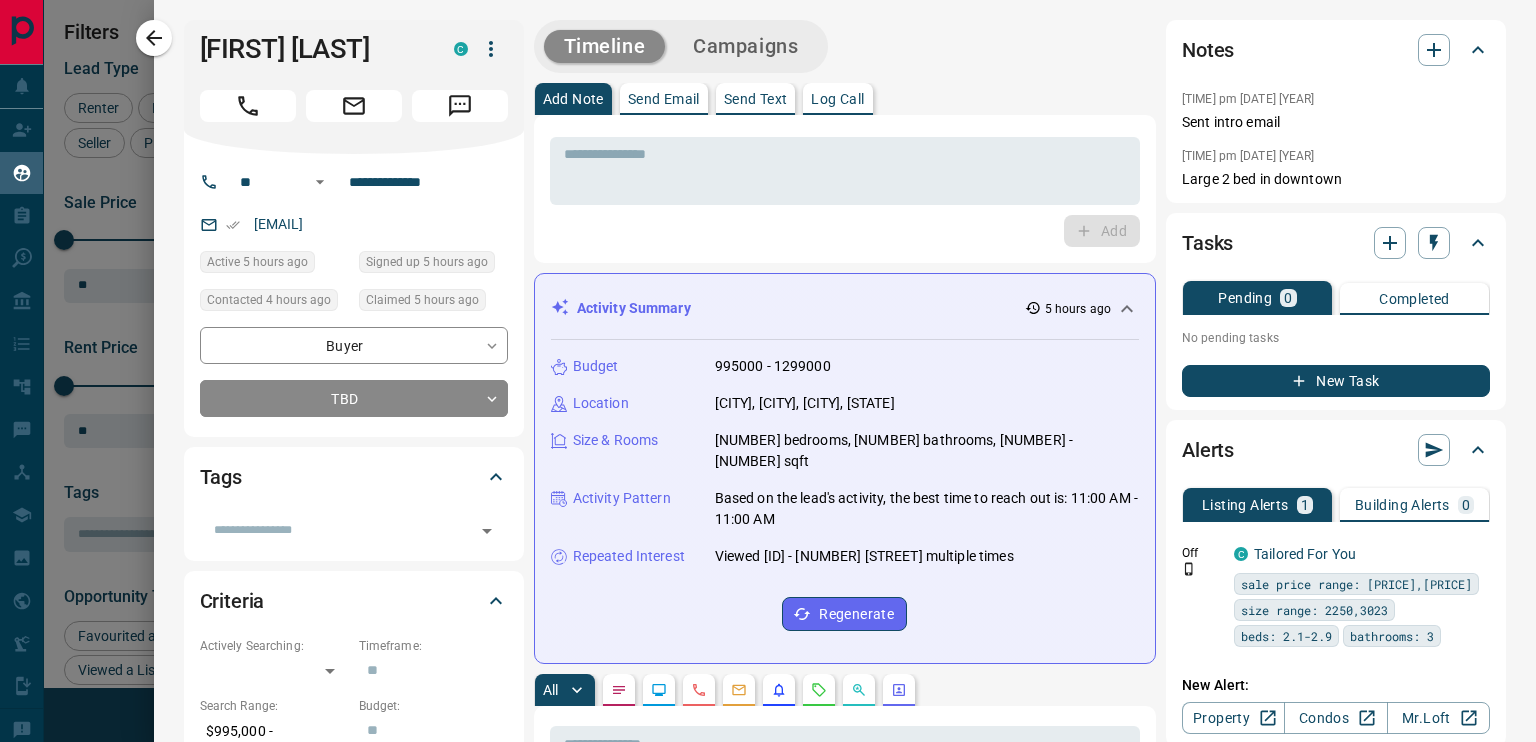 scroll, scrollTop: 16, scrollLeft: 16, axis: both 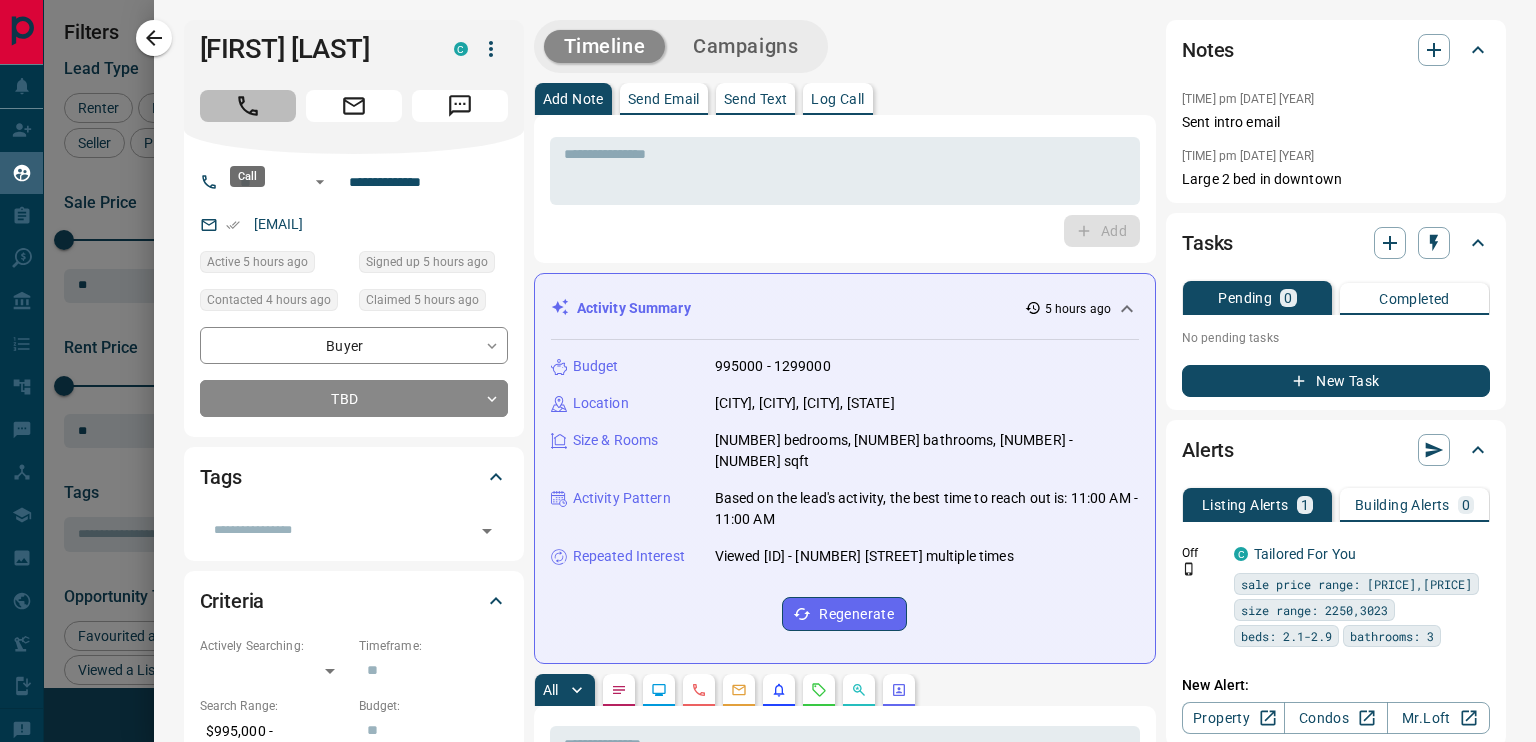 click 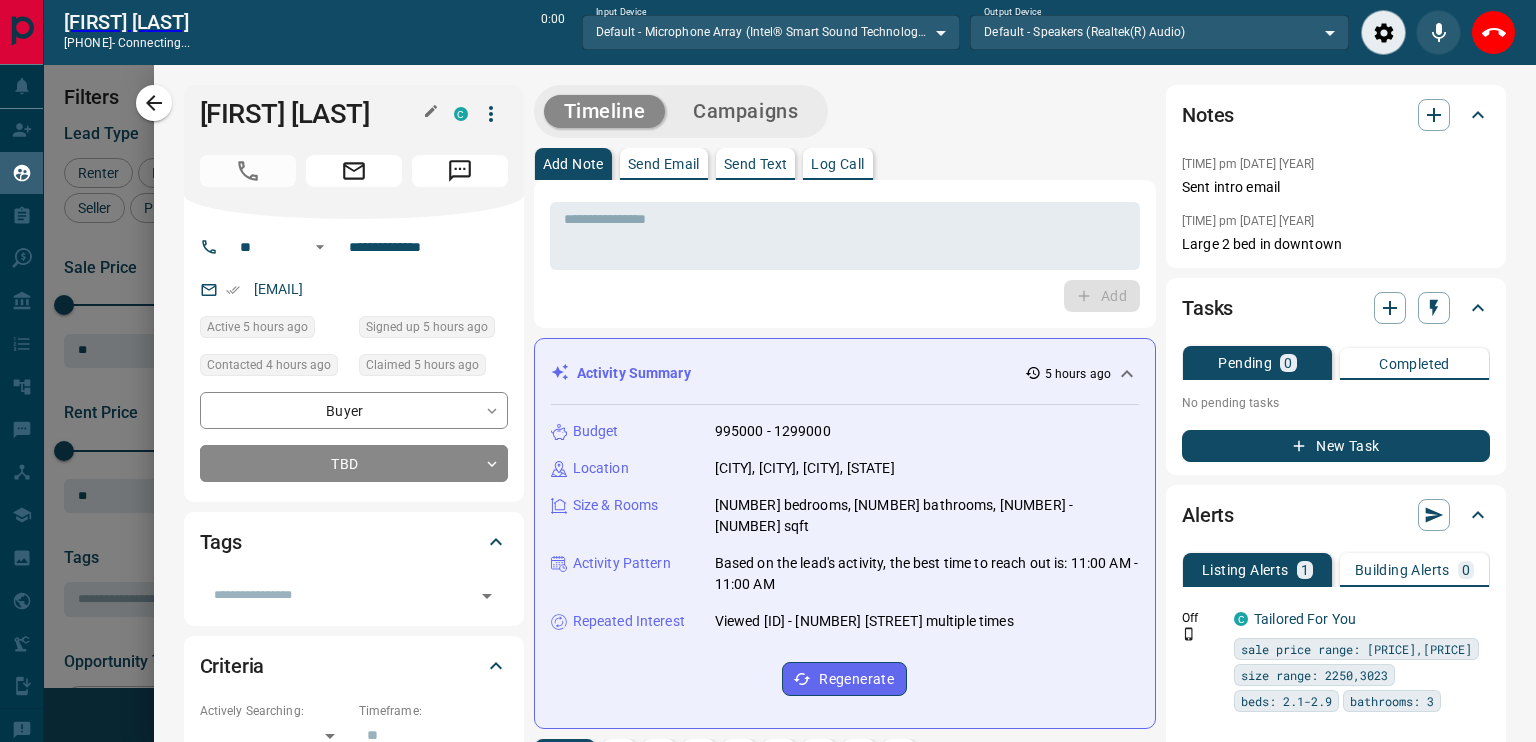 scroll, scrollTop: 486, scrollLeft: 1143, axis: both 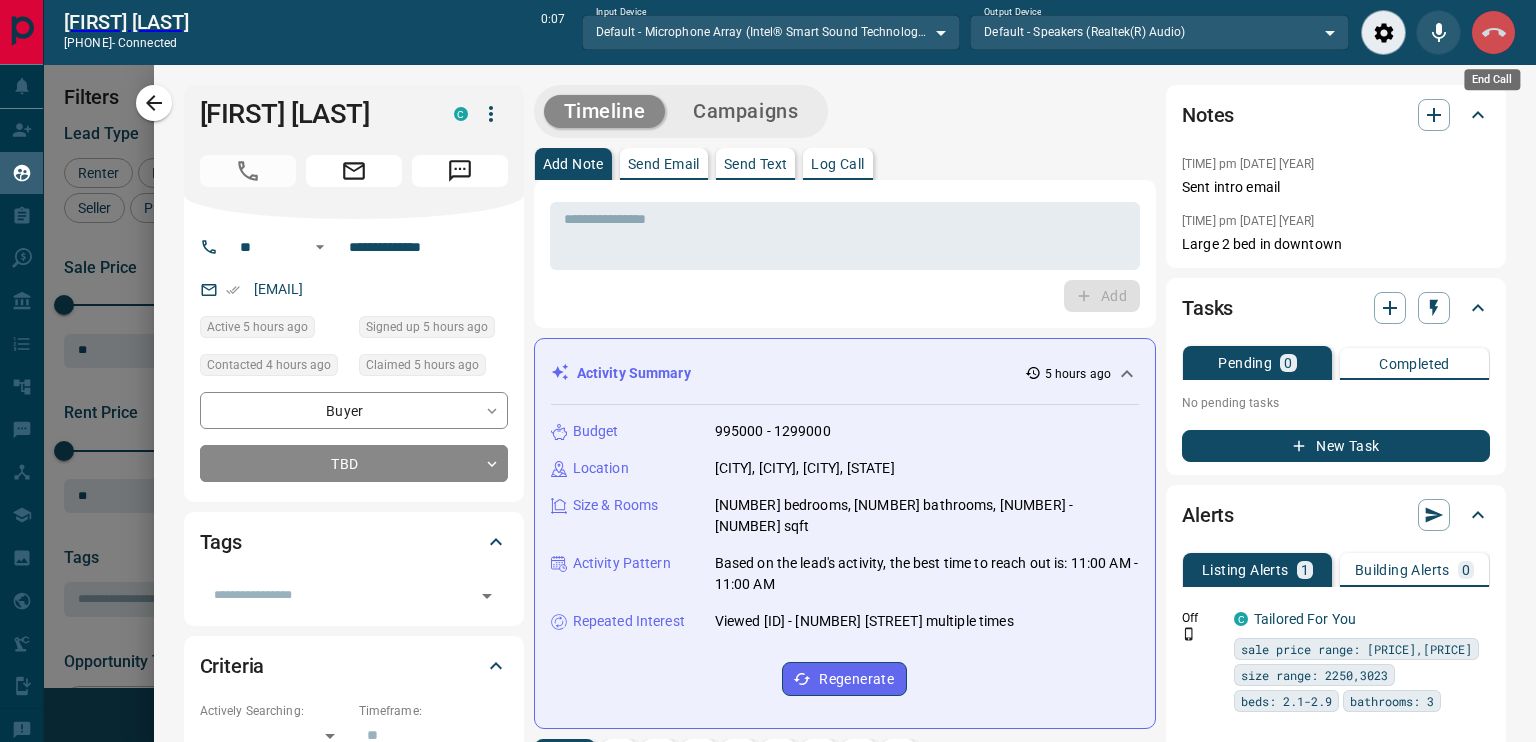 click at bounding box center (1493, 32) 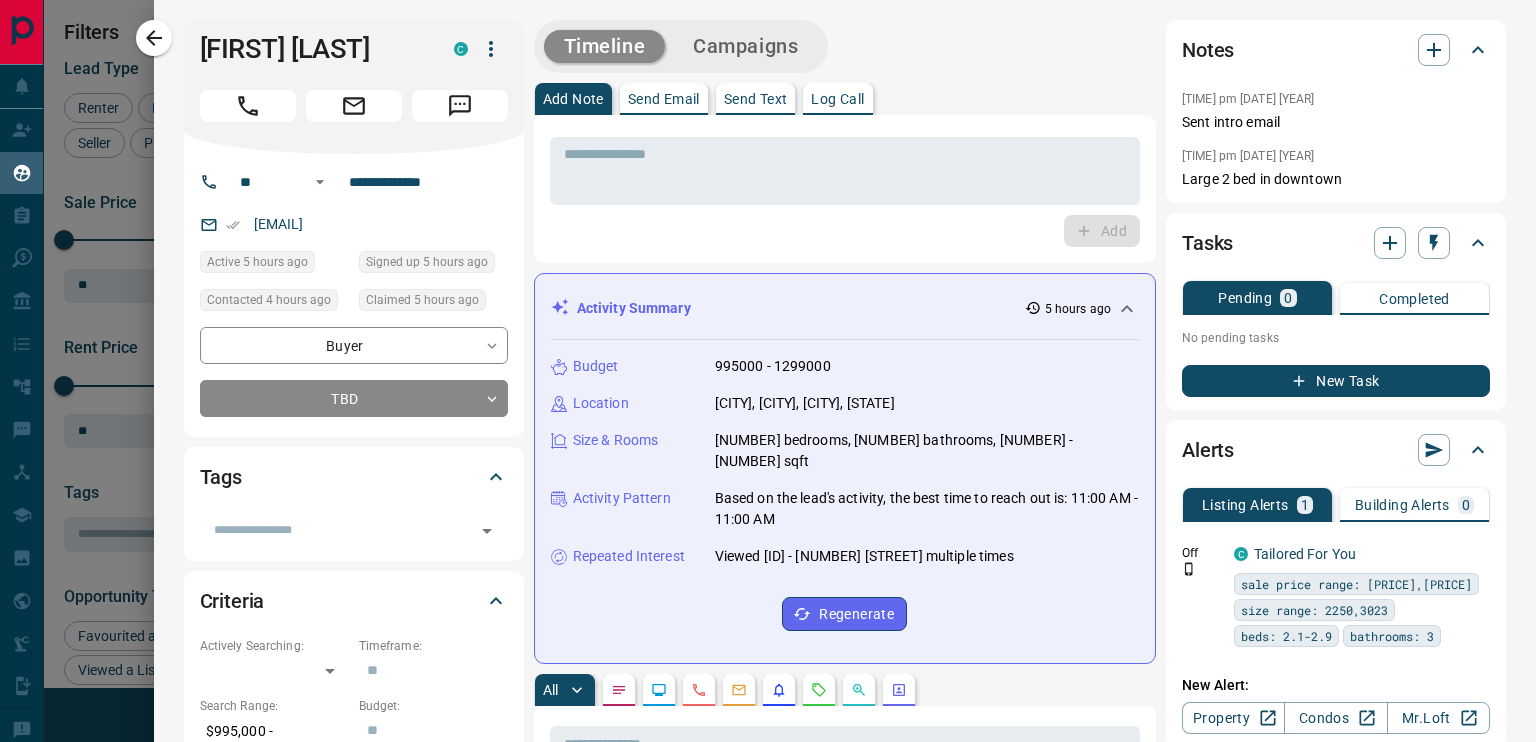 scroll, scrollTop: 16, scrollLeft: 16, axis: both 